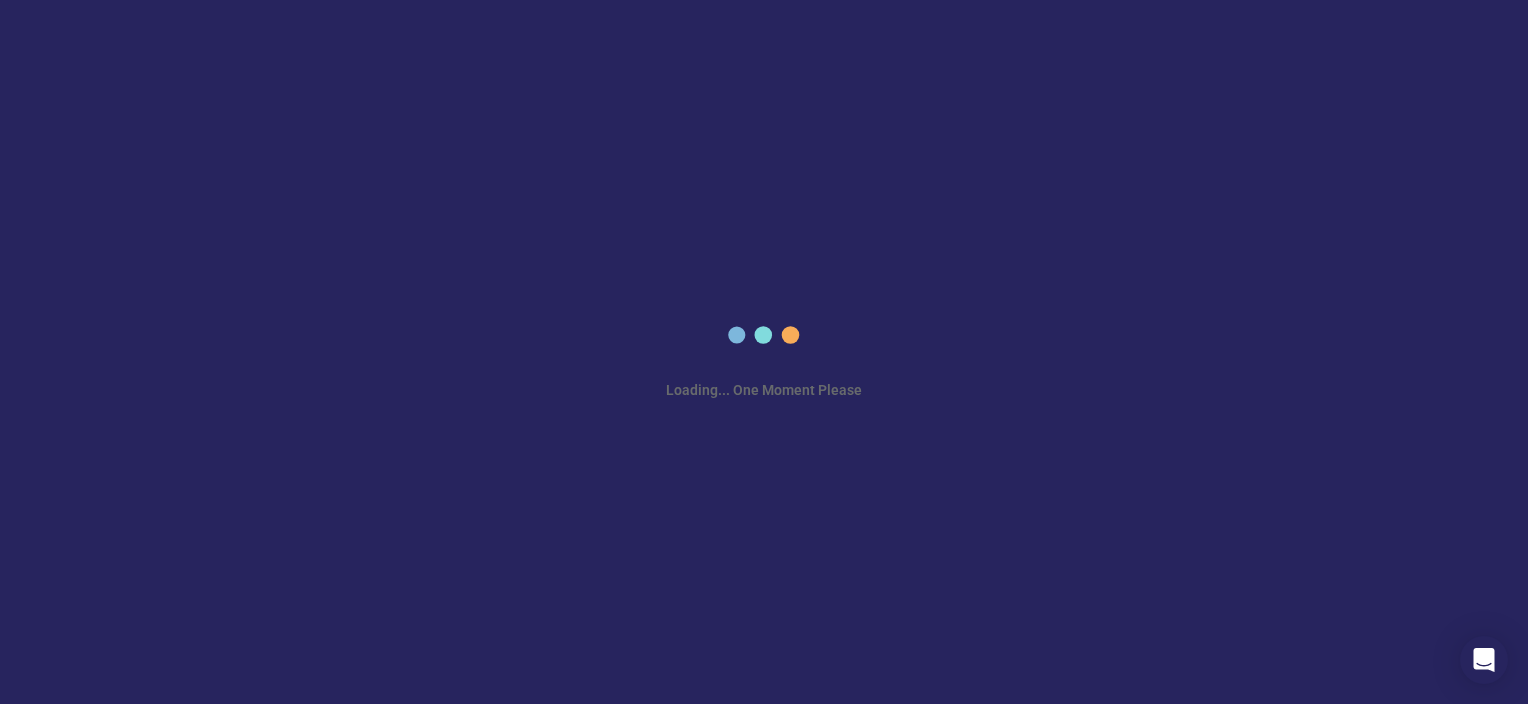 scroll, scrollTop: 0, scrollLeft: 0, axis: both 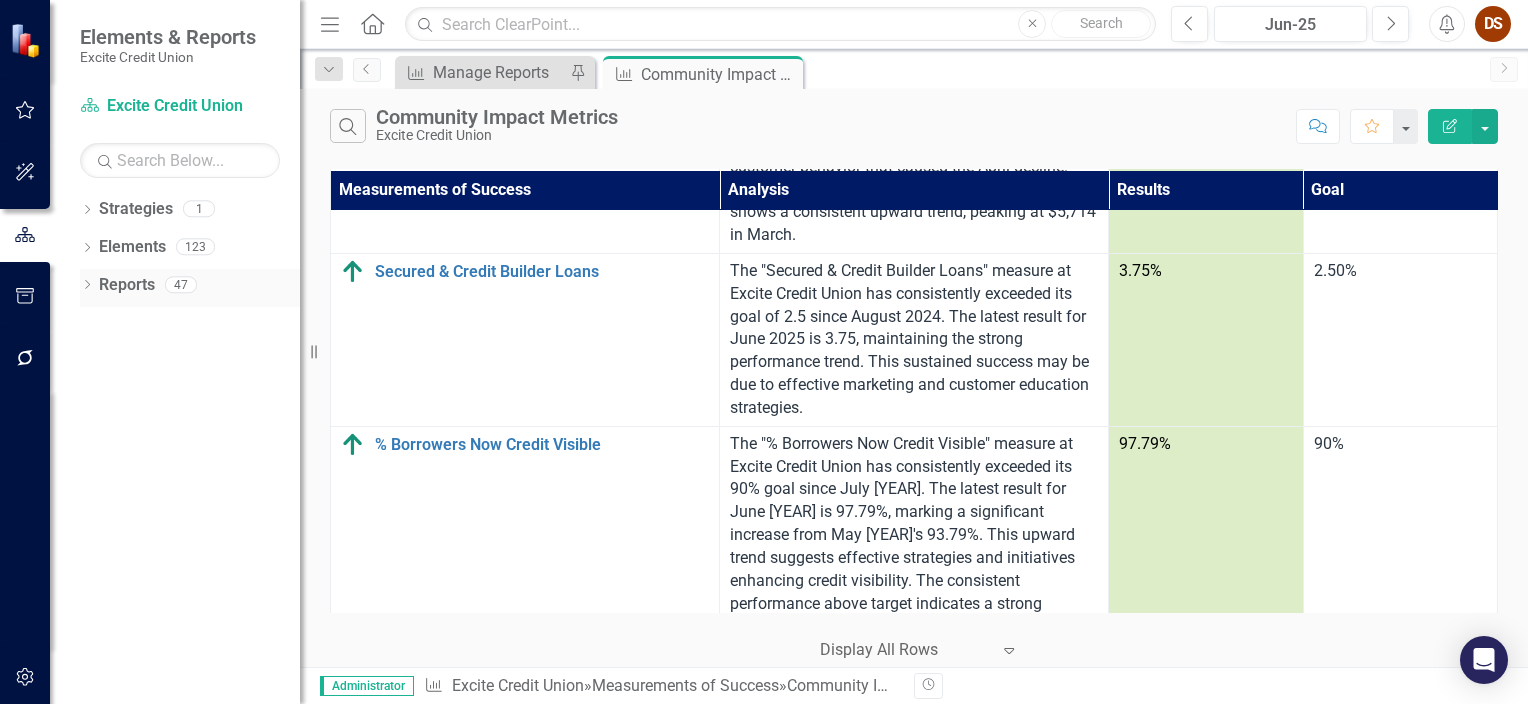 click on "Reports" at bounding box center (127, 285) 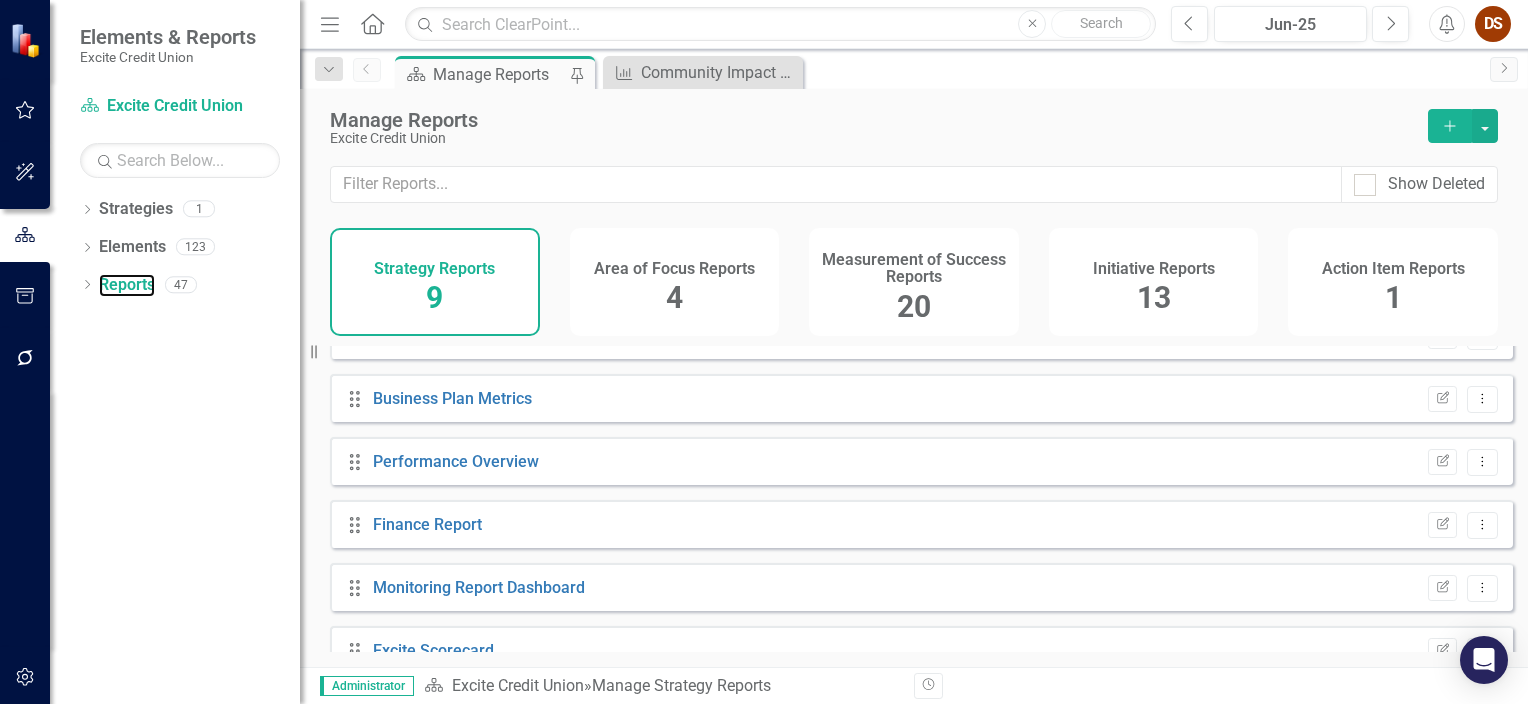 scroll, scrollTop: 260, scrollLeft: 0, axis: vertical 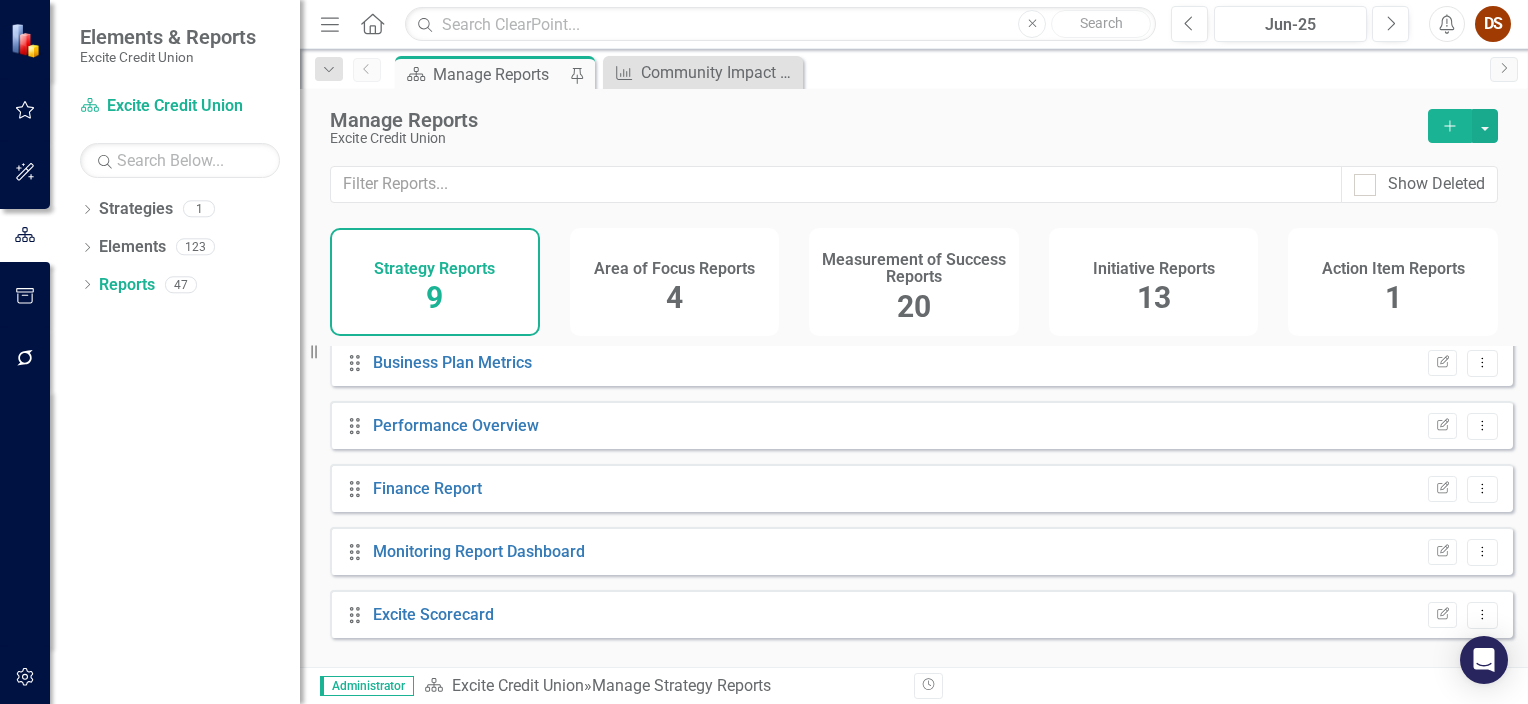 click on "20" at bounding box center (914, 306) 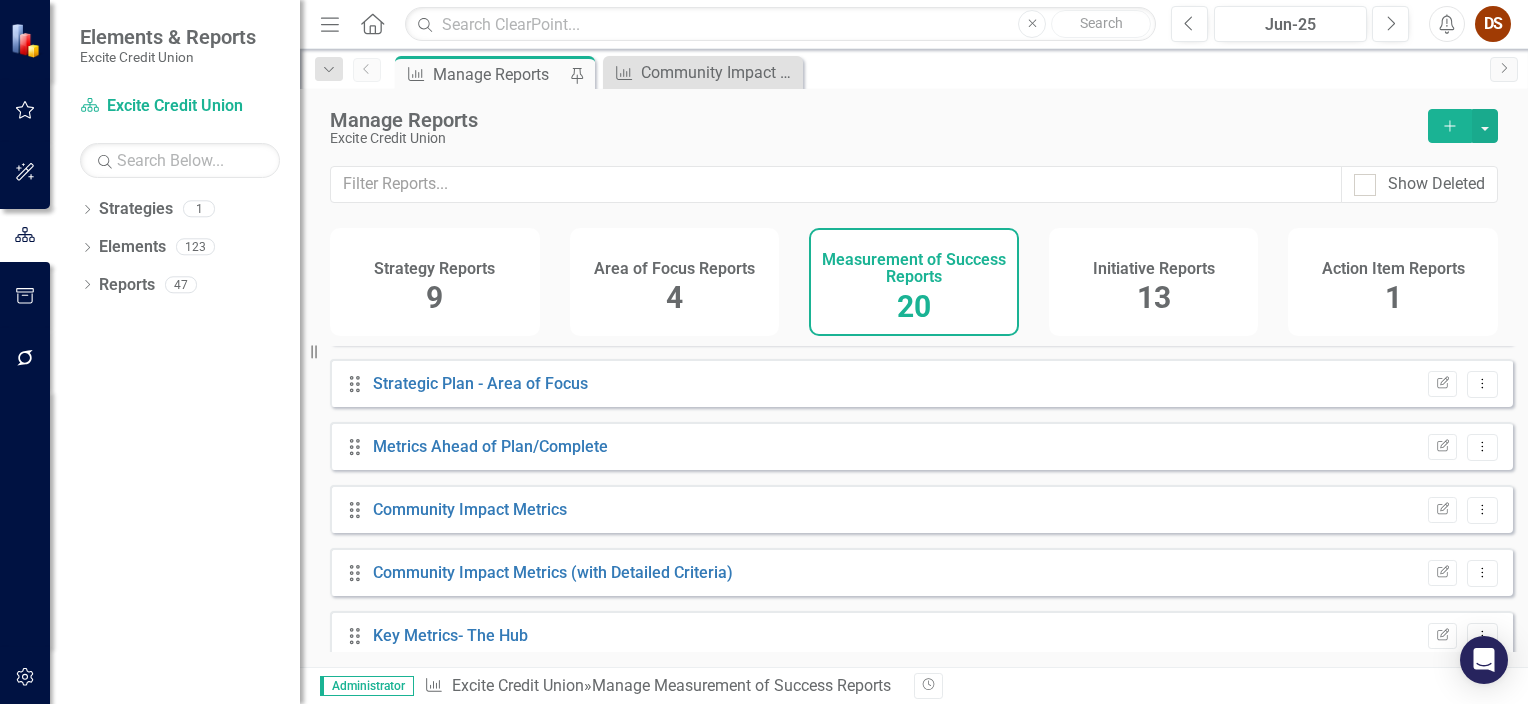 scroll, scrollTop: 953, scrollLeft: 0, axis: vertical 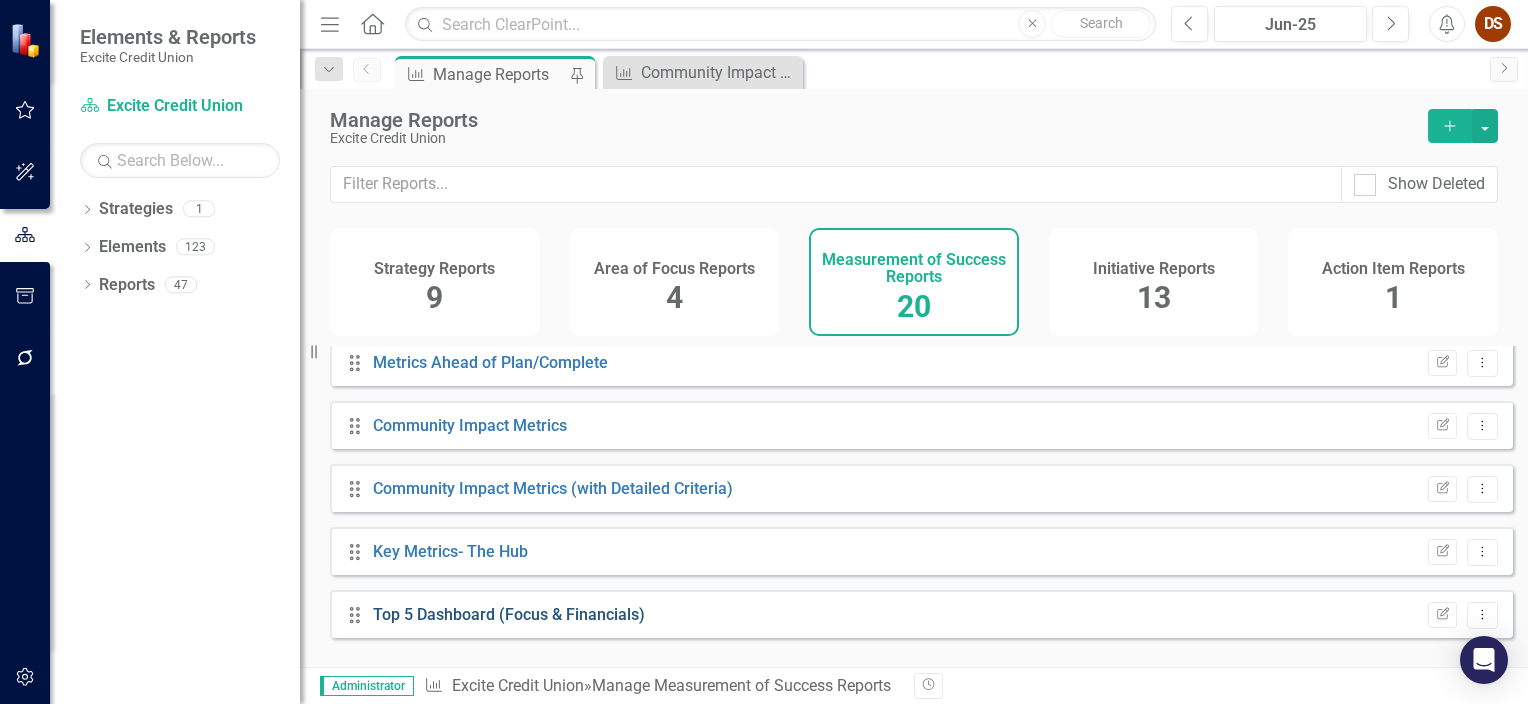 click on "Top 5 Dashboard (Focus & Financials)" at bounding box center [509, 614] 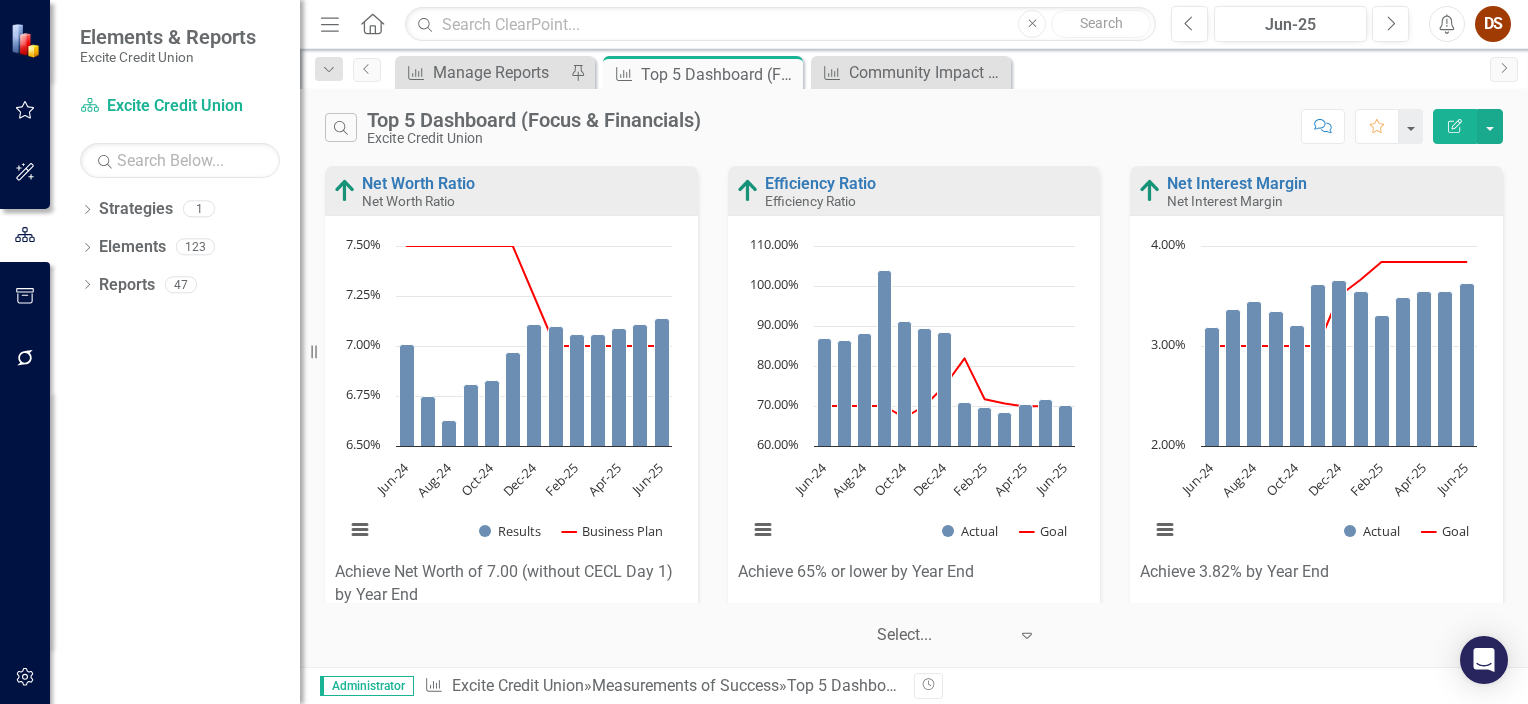 click on "‹ Previous 1 (current) › Next Select... Expand" at bounding box center (914, 635) 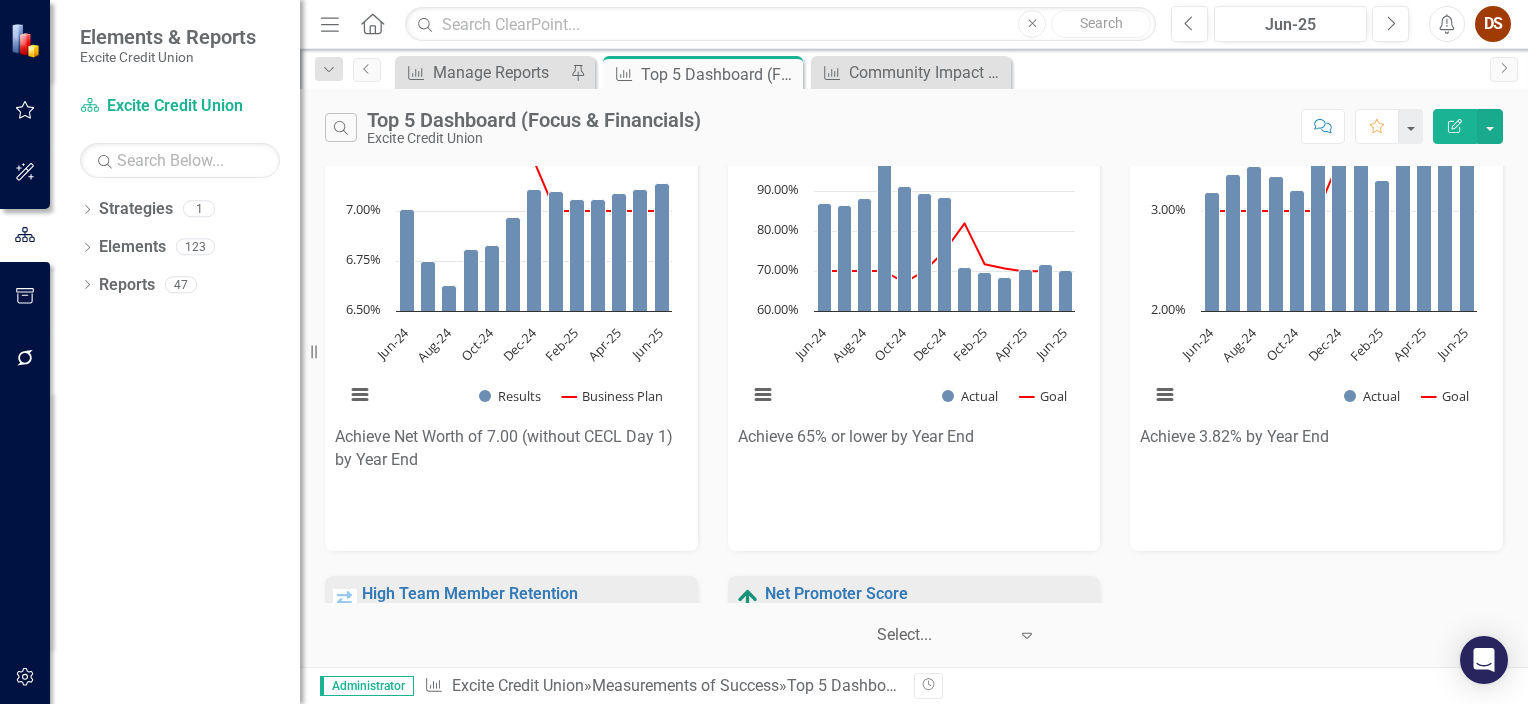 scroll, scrollTop: 39, scrollLeft: 0, axis: vertical 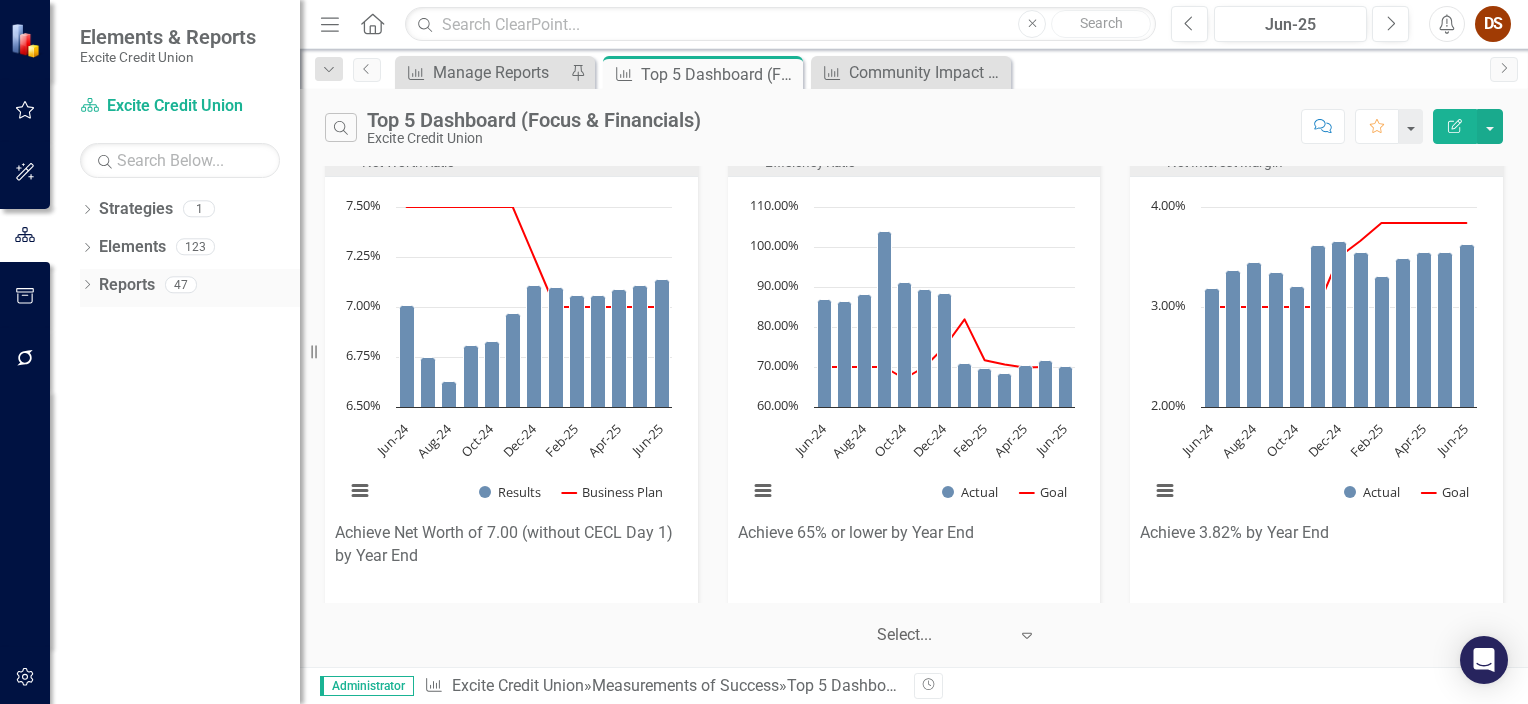 click on "Reports" at bounding box center [127, 285] 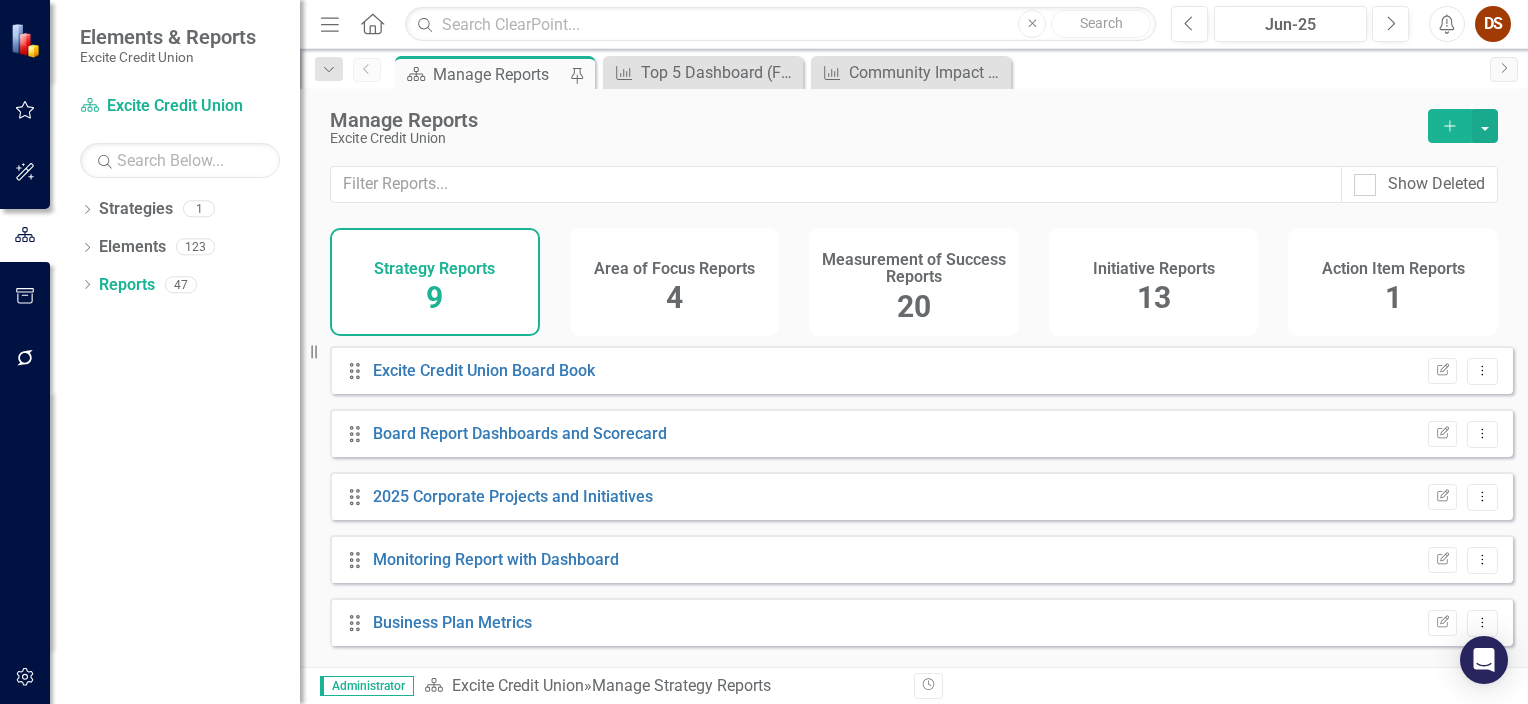 click on "20" at bounding box center [914, 306] 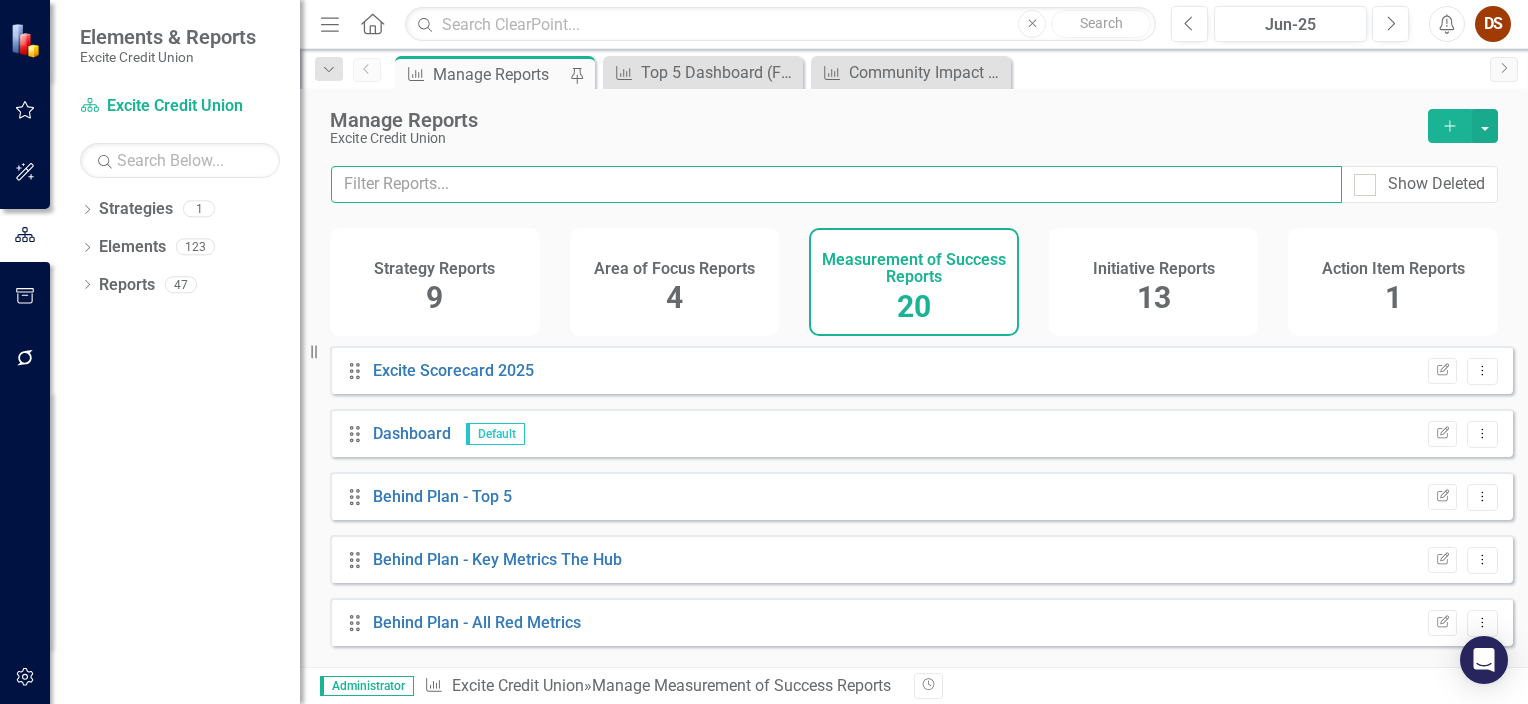 click at bounding box center [836, 184] 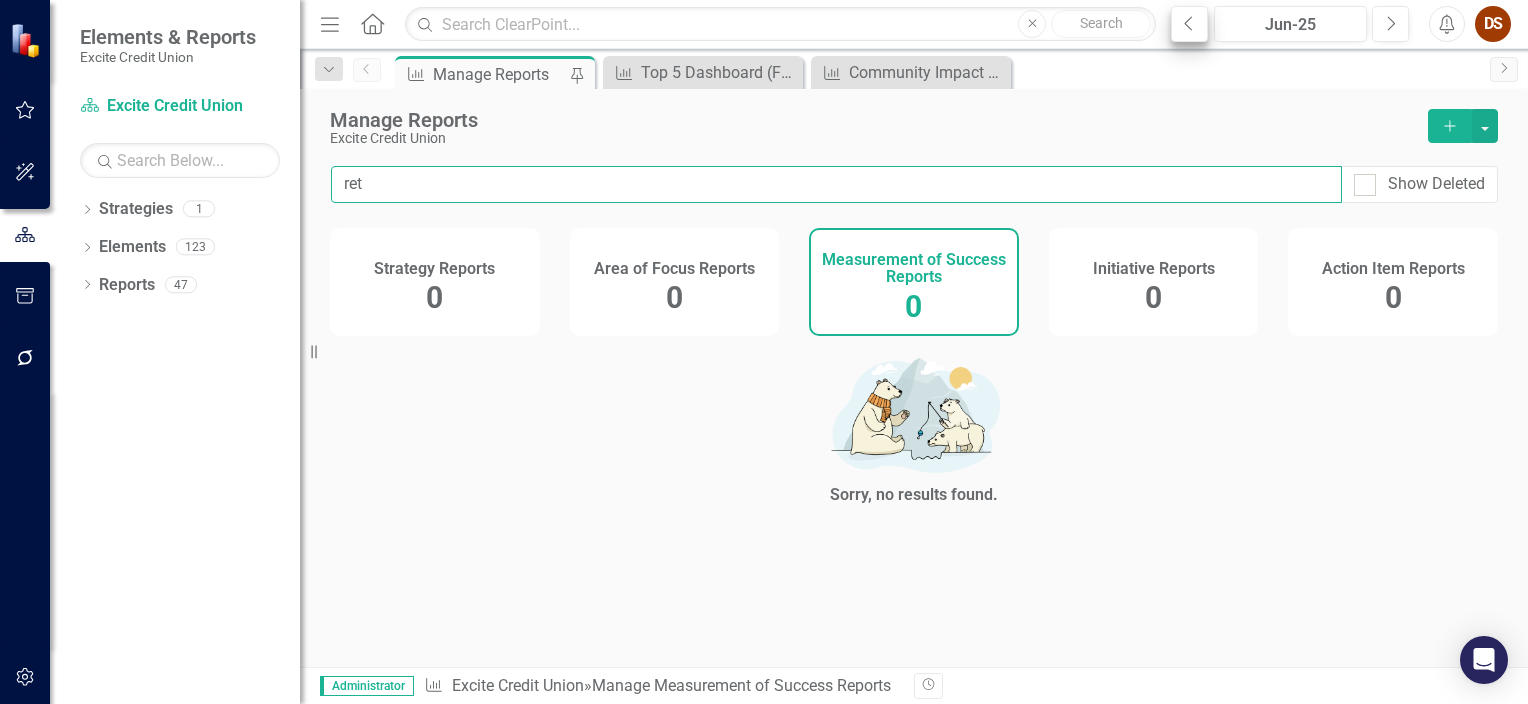 type on "ret" 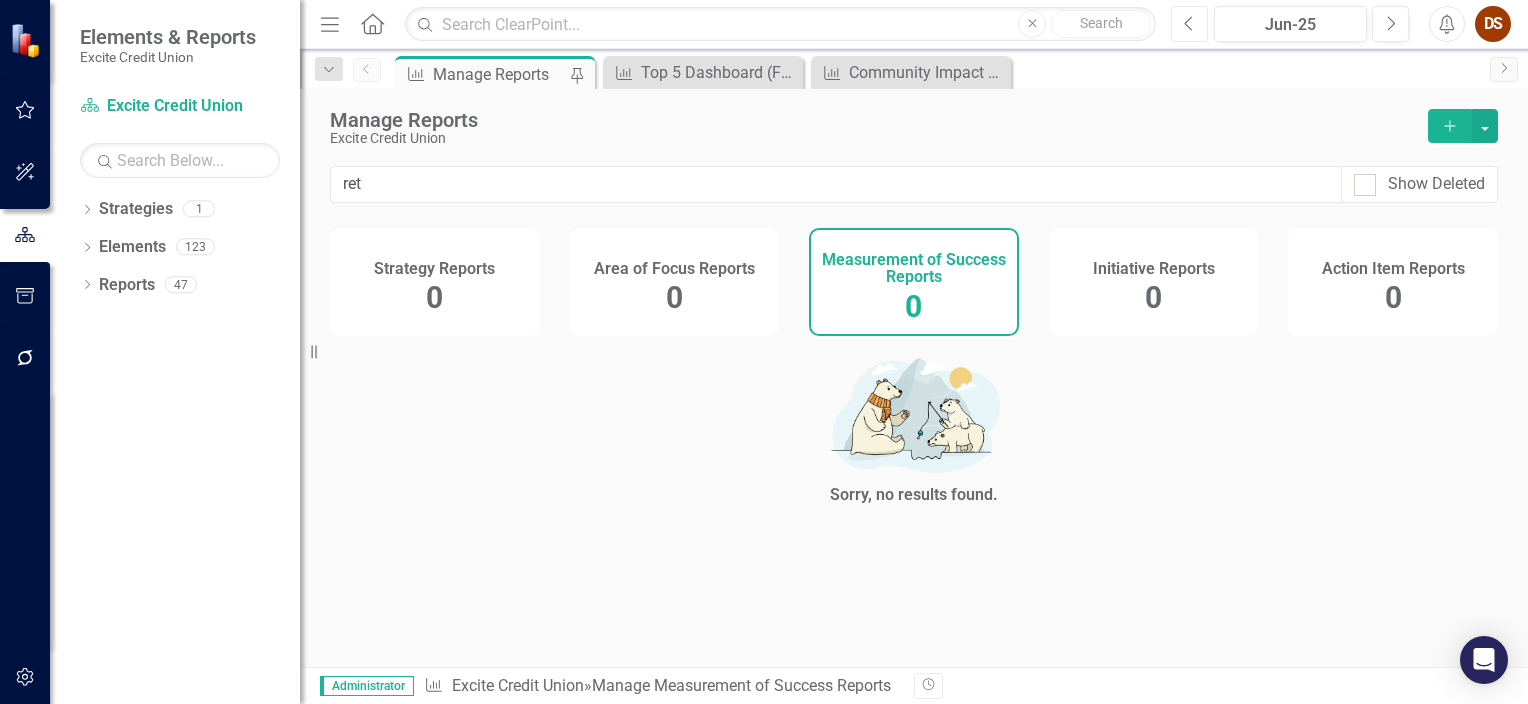 click on "Previous" 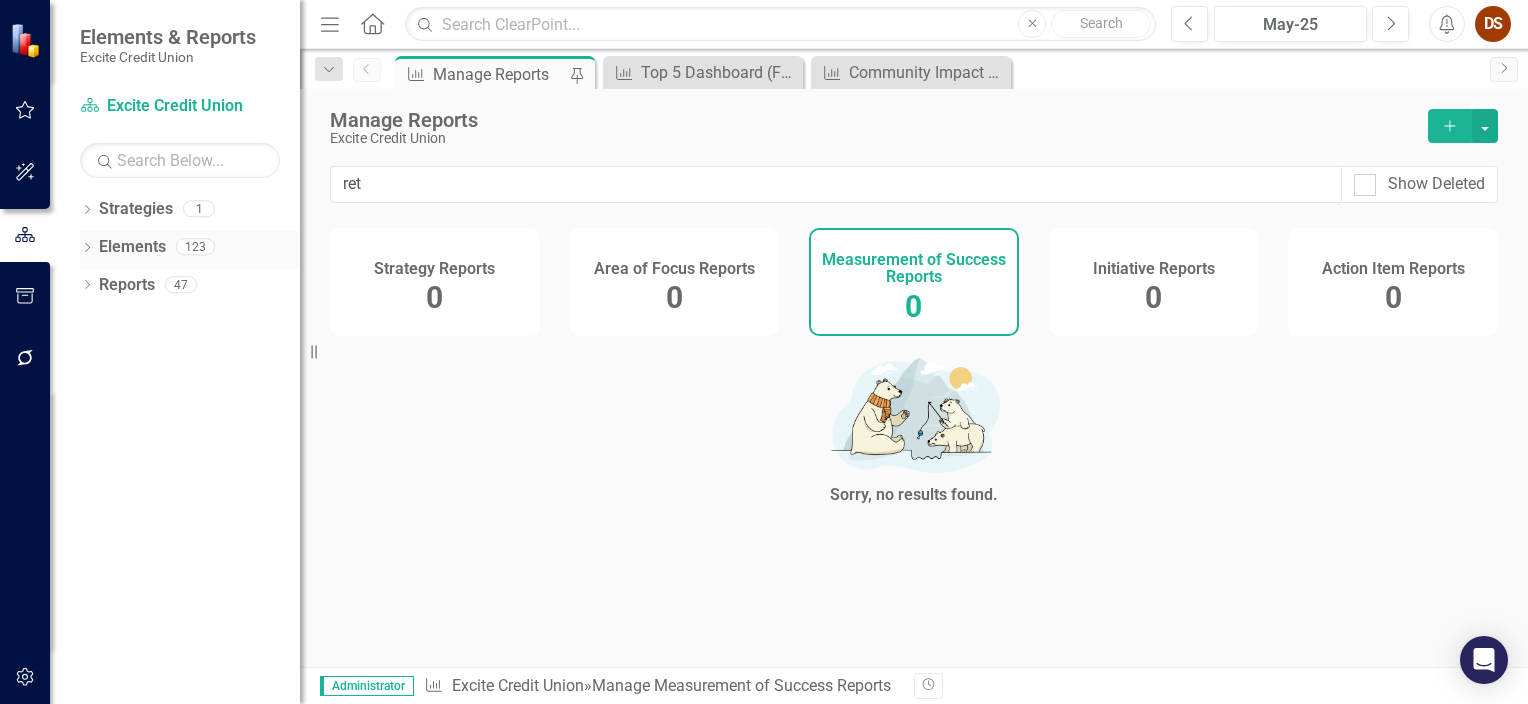 click on "Elements" at bounding box center [132, 247] 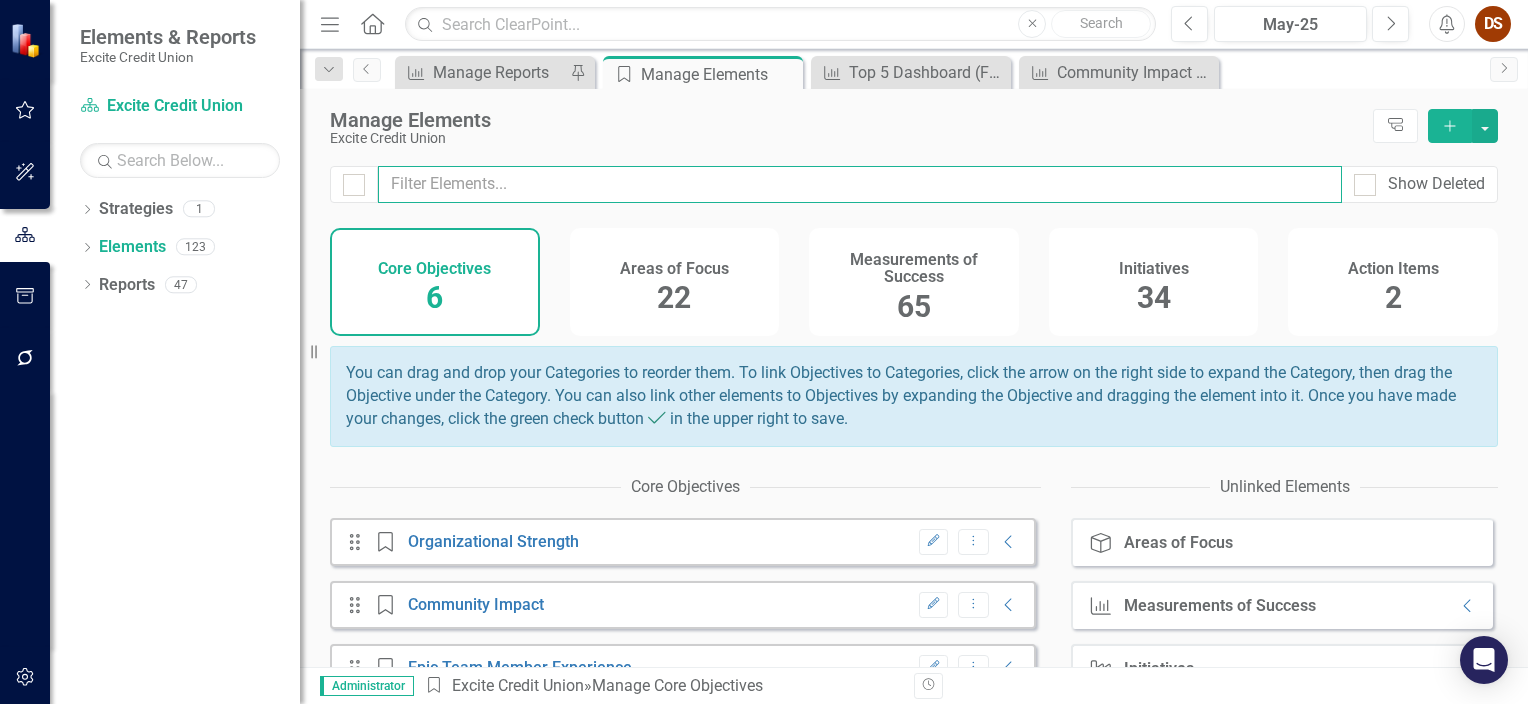 click at bounding box center (860, 184) 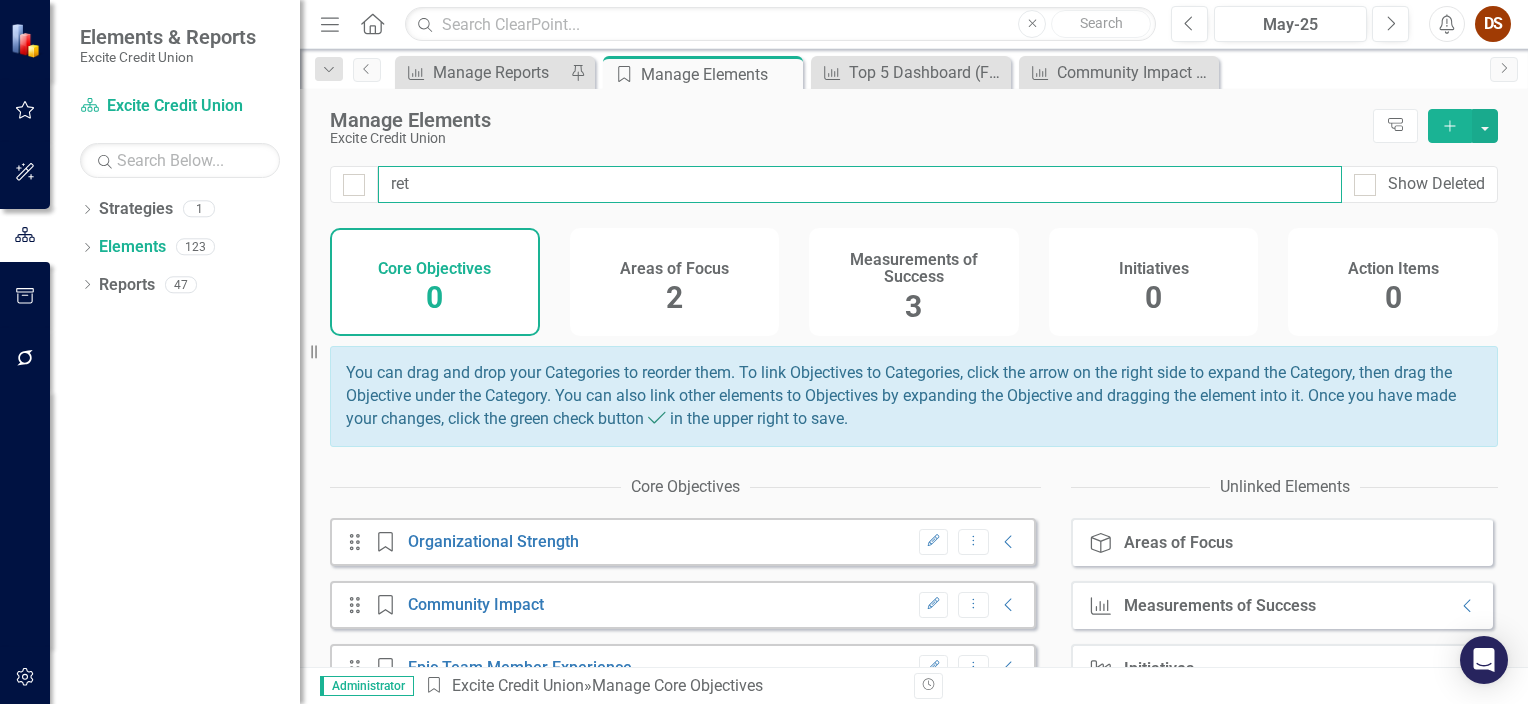 type on "ret" 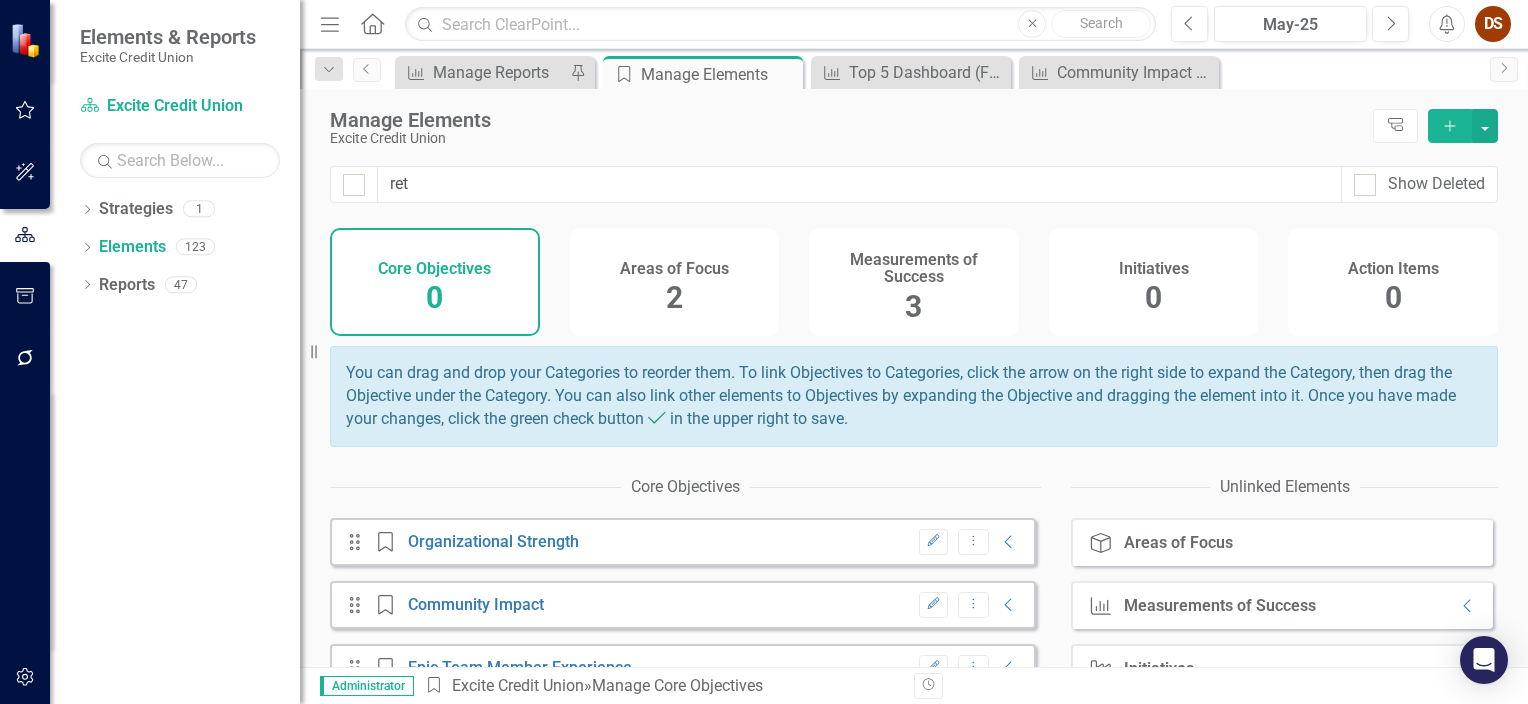 click on "Measurements of Success" at bounding box center (914, 268) 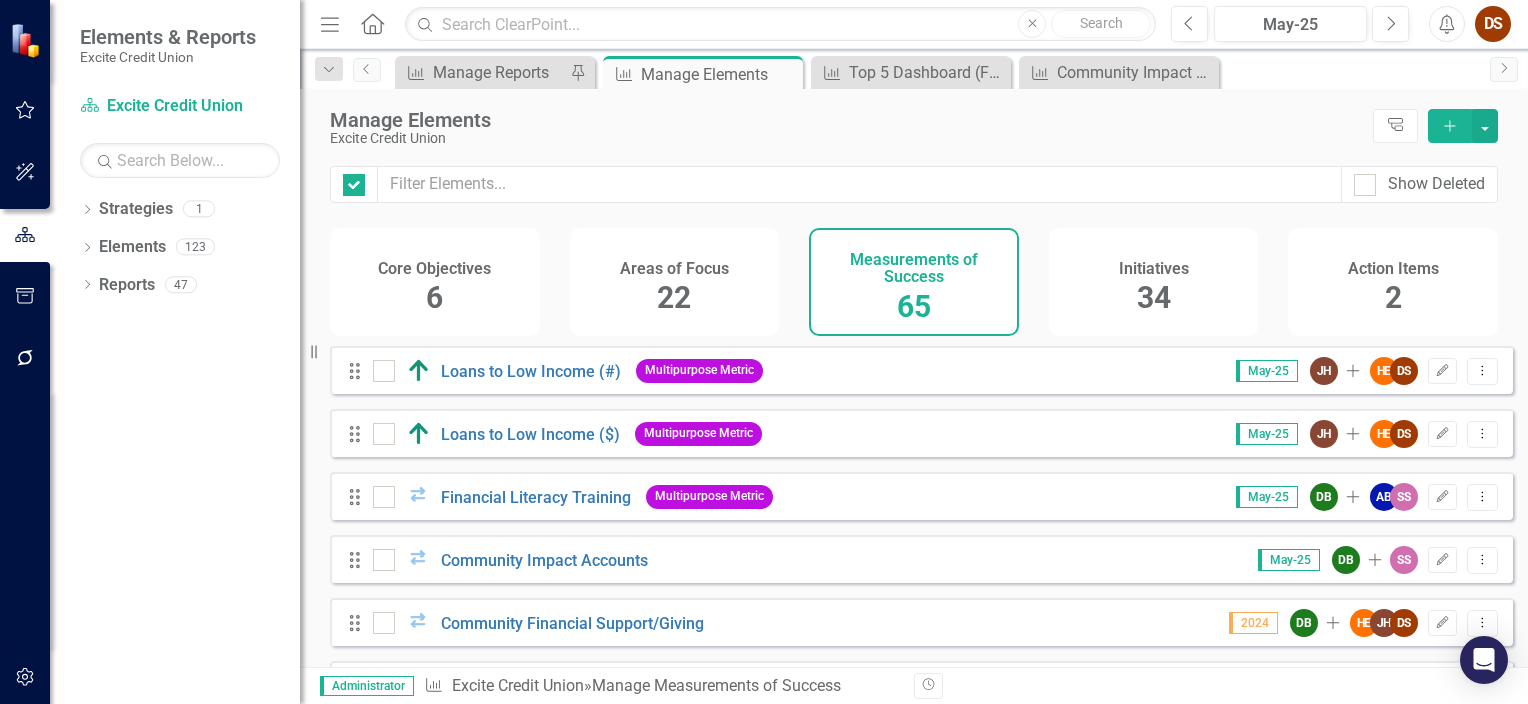 checkbox on "false" 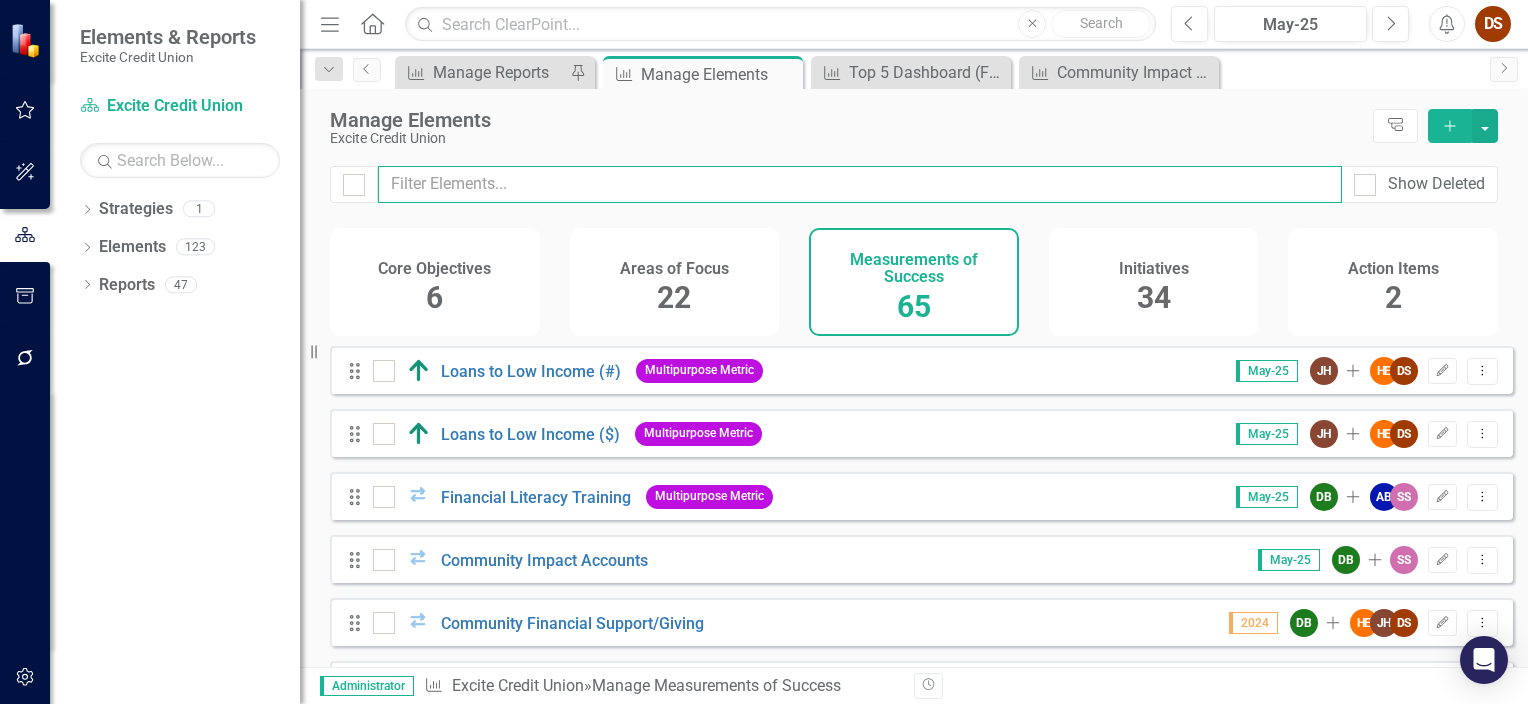 click at bounding box center [860, 184] 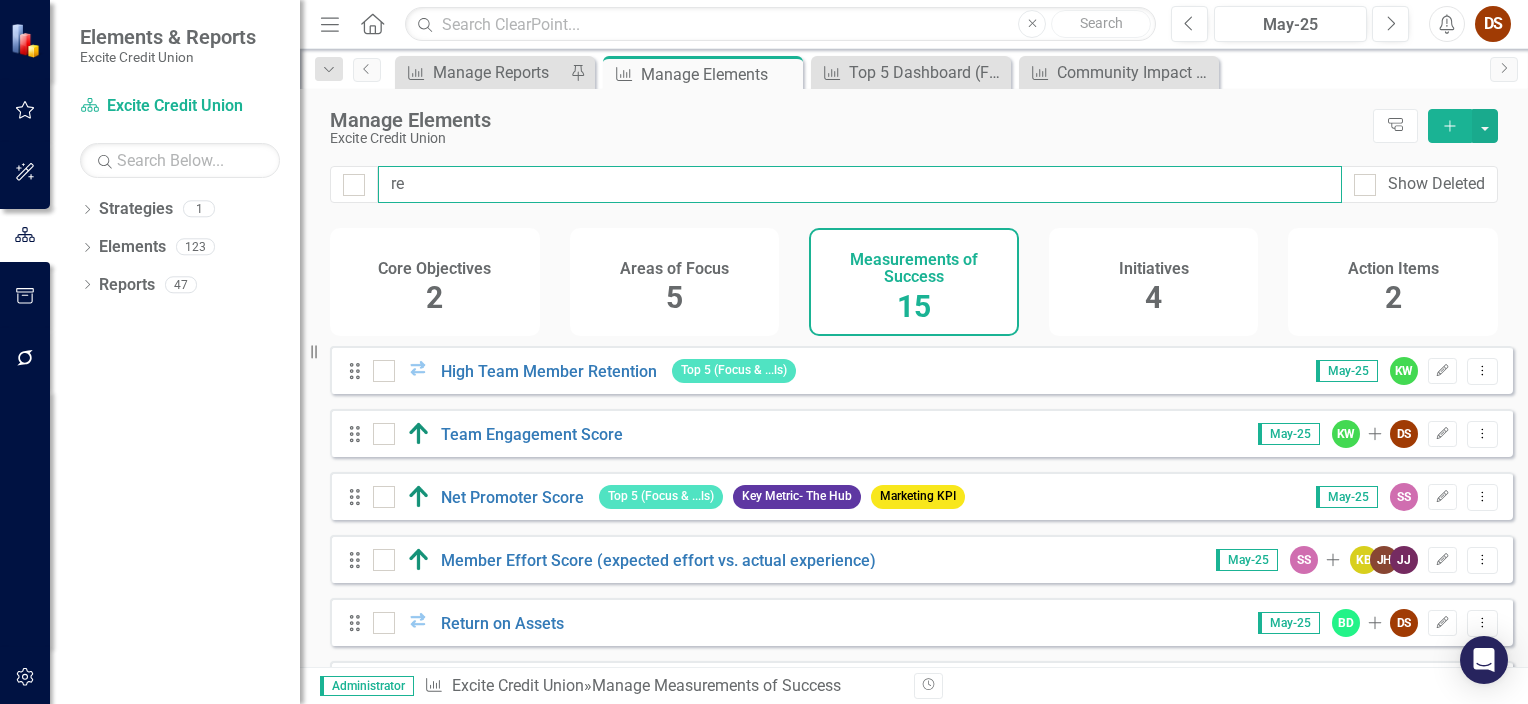 type on "ret" 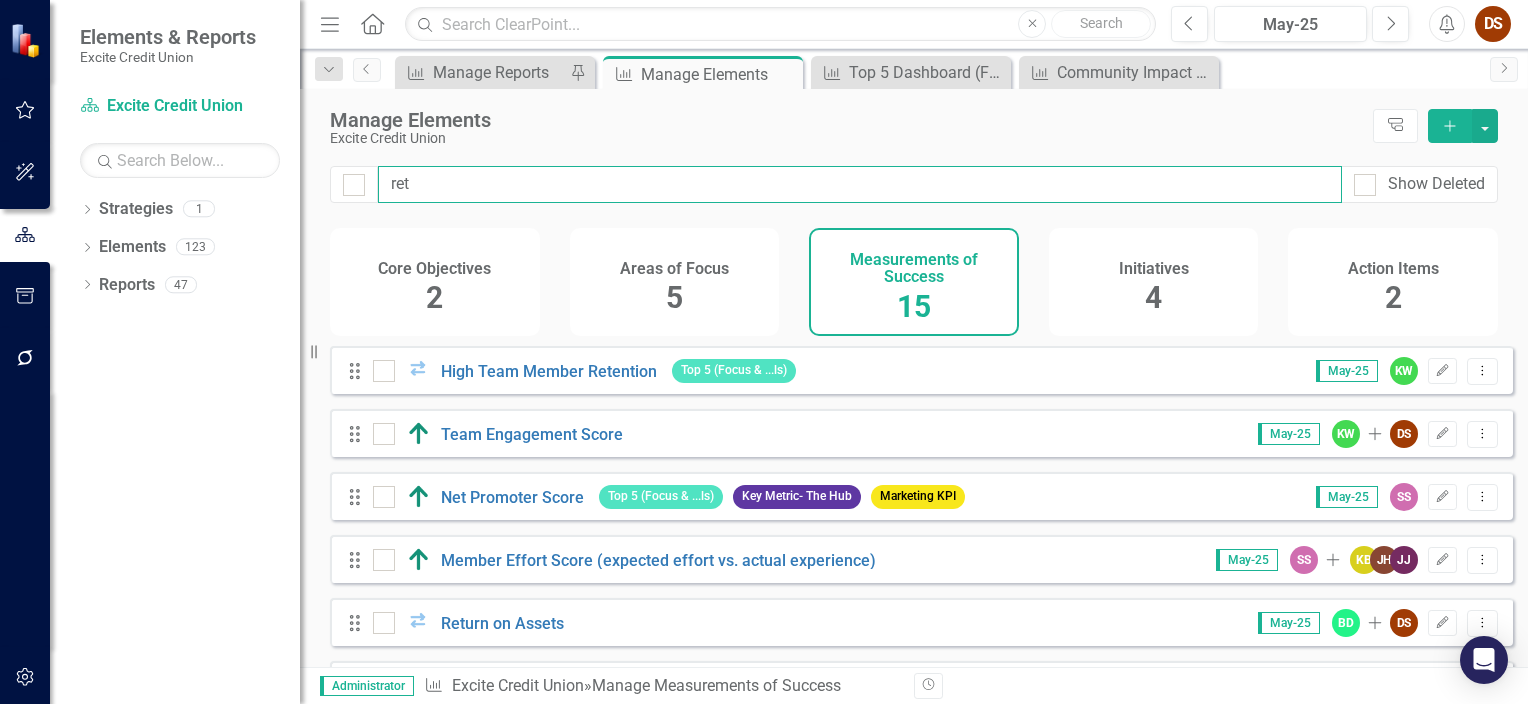 checkbox on "false" 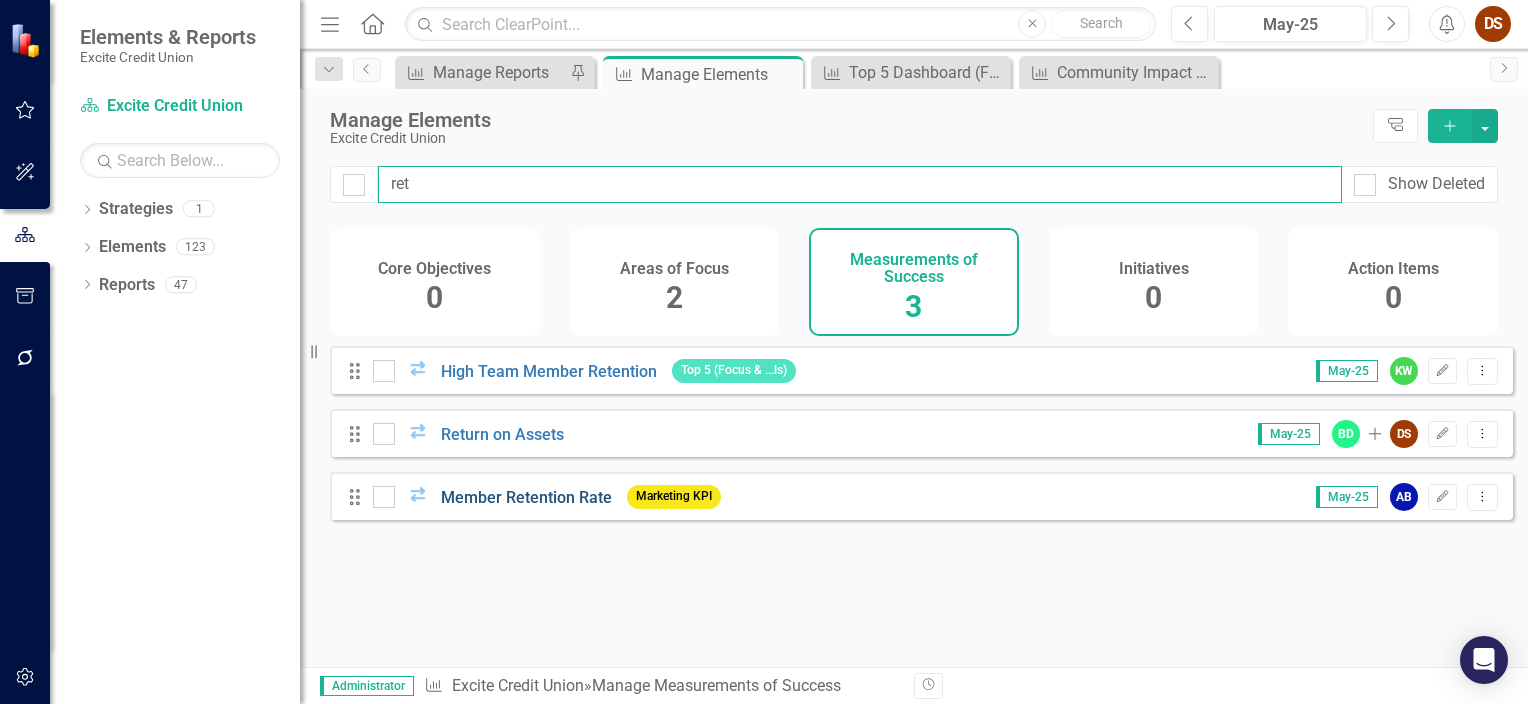 type on "ret" 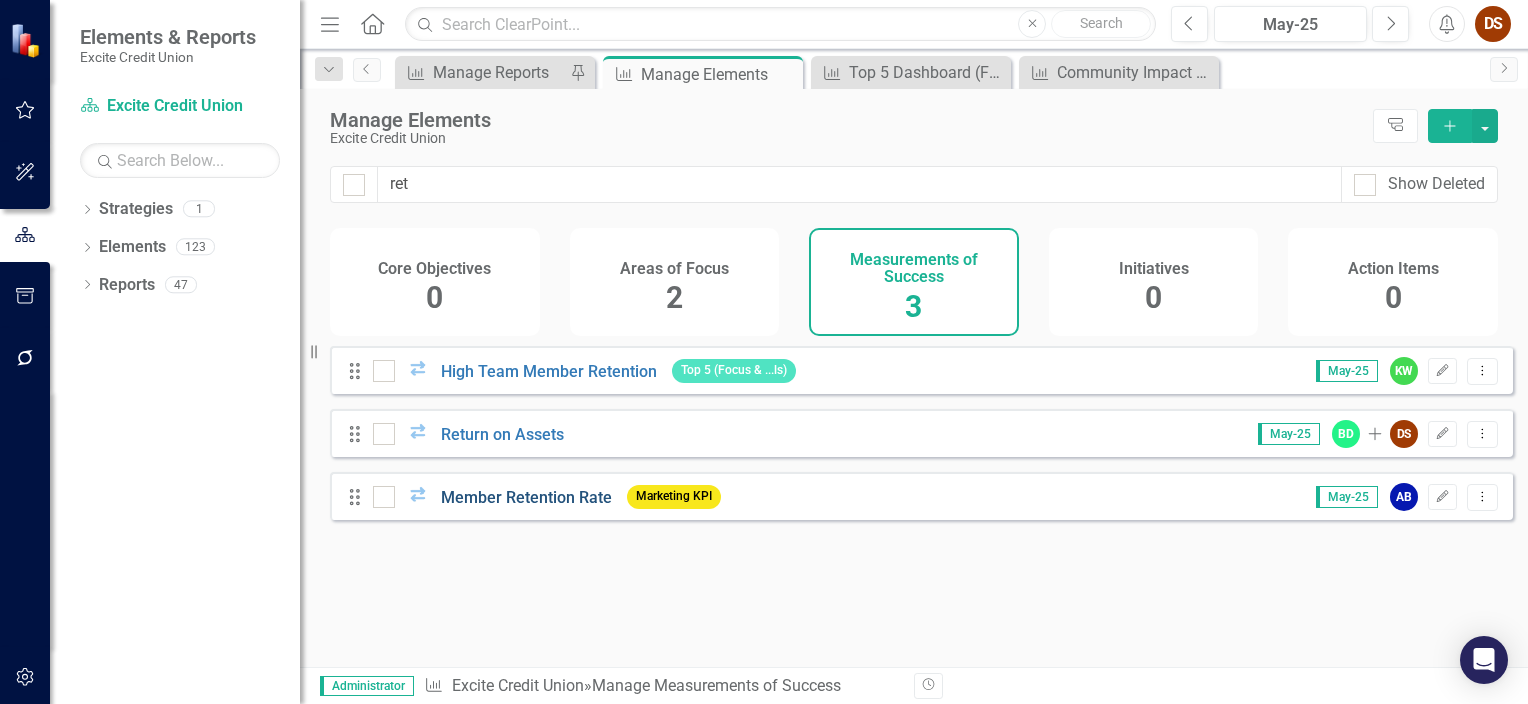 click on "Member Retention Rate" at bounding box center (526, 497) 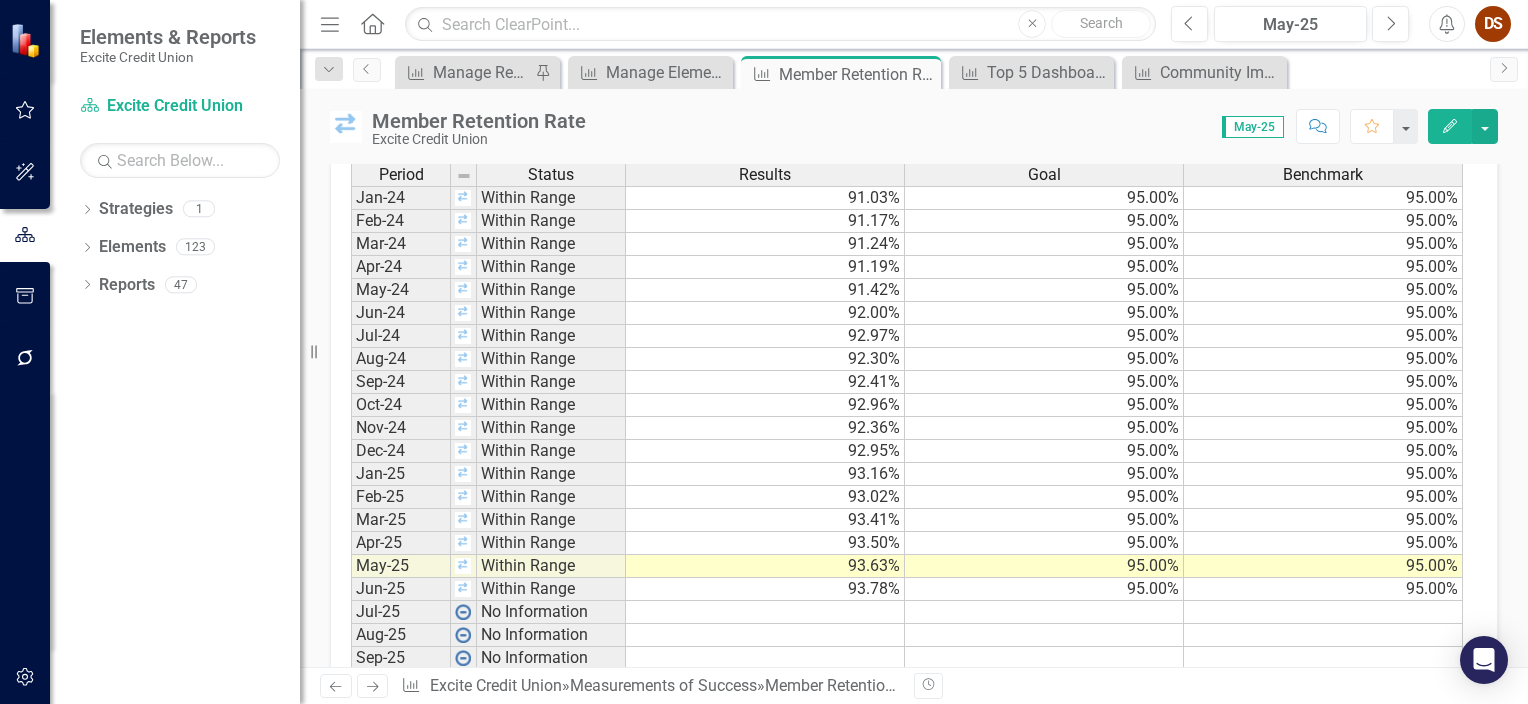 scroll, scrollTop: 2080, scrollLeft: 0, axis: vertical 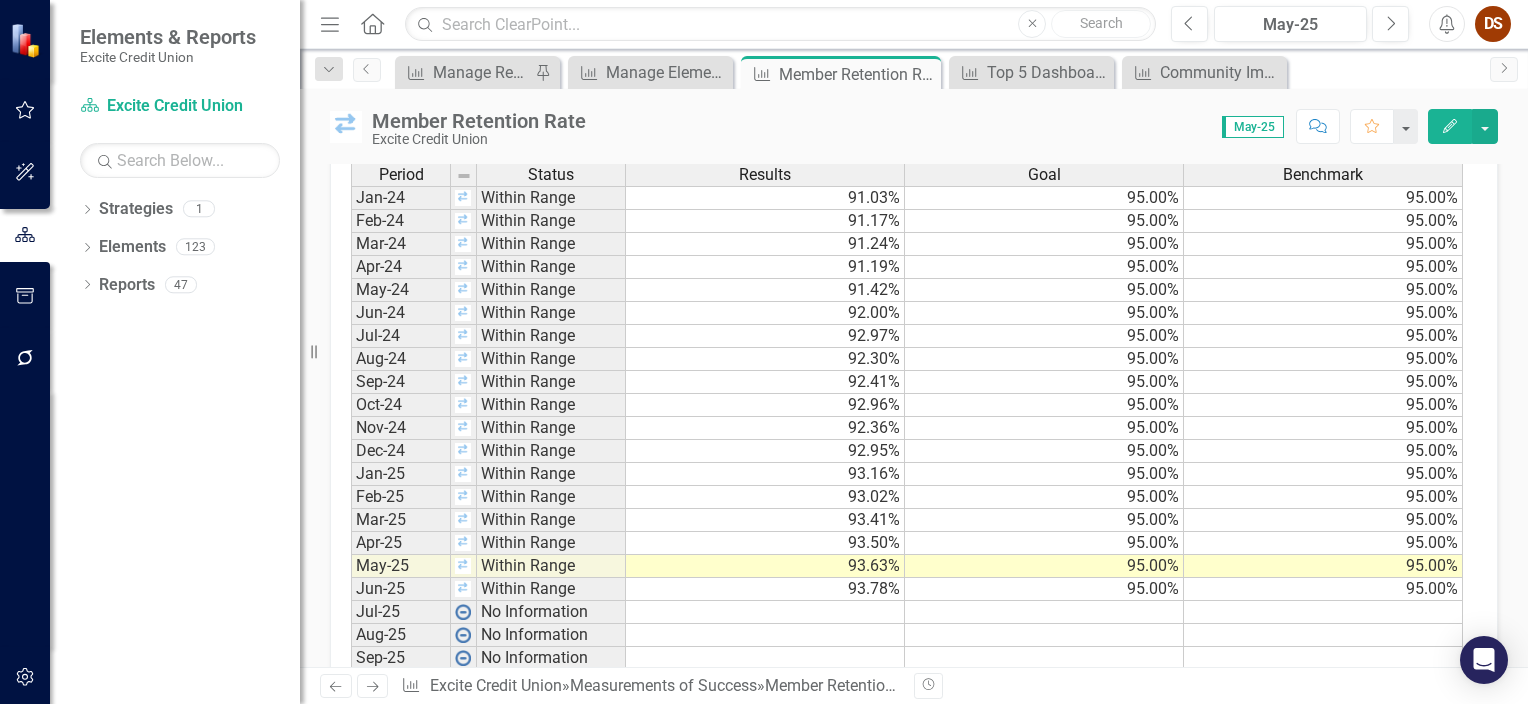 click on "93.78%" at bounding box center (765, 589) 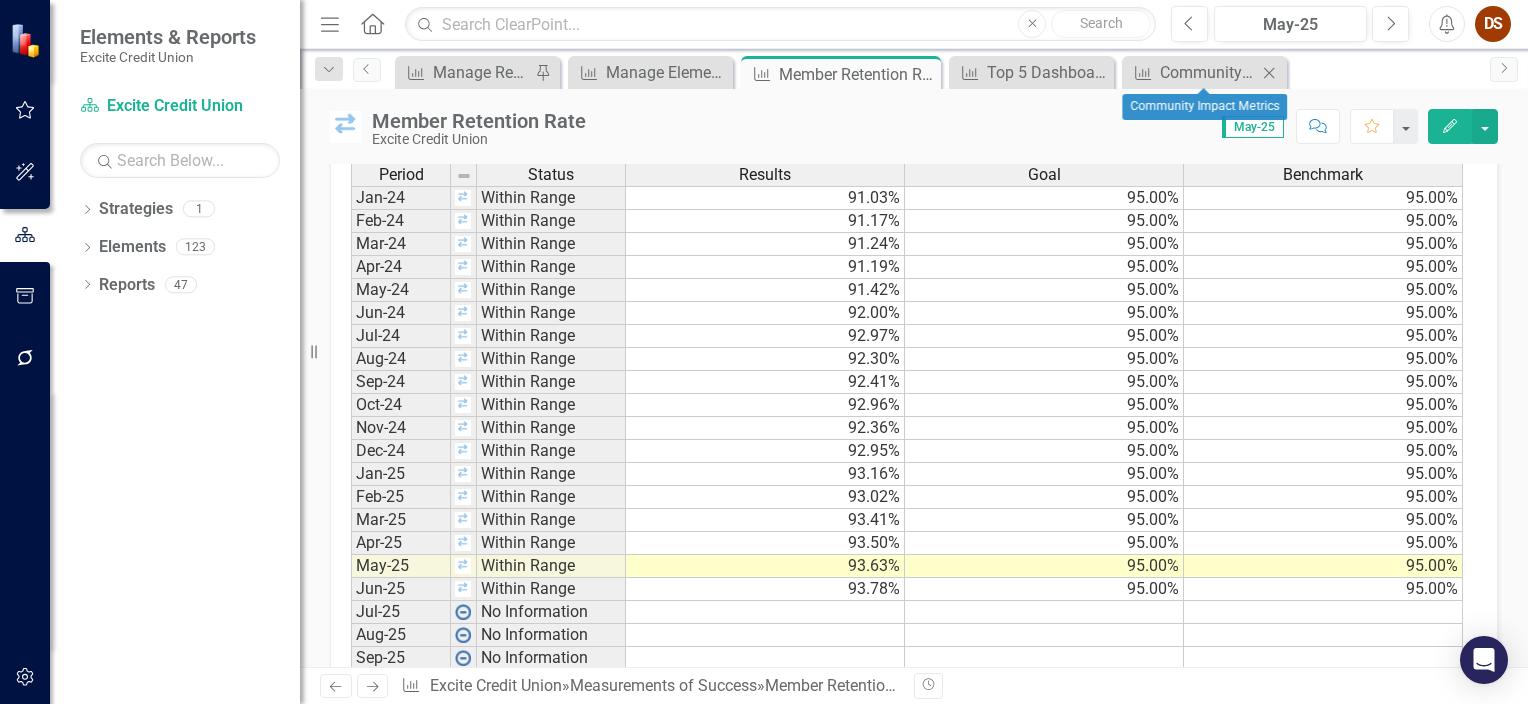 click on "Close" 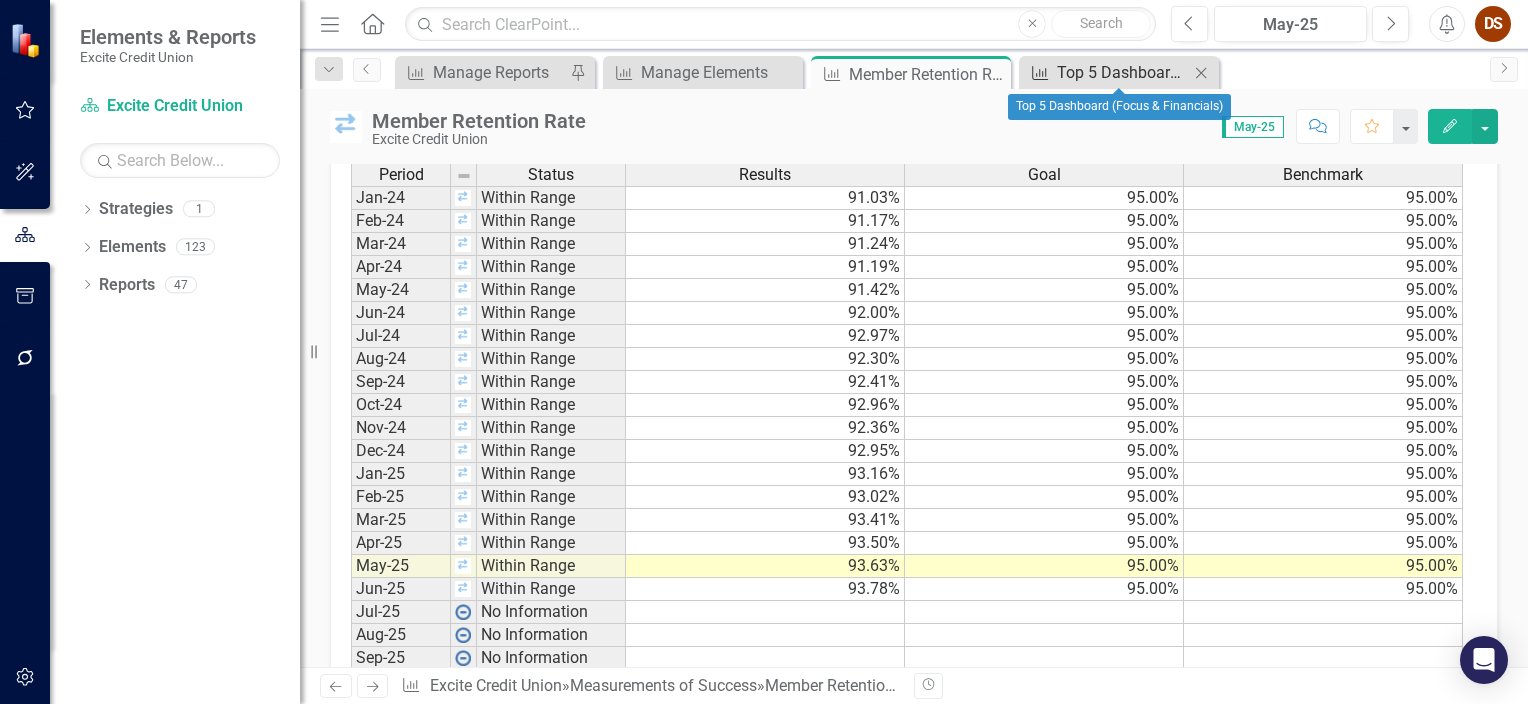 click on "Top 5 Dashboard (Focus & Financials)" at bounding box center [1123, 72] 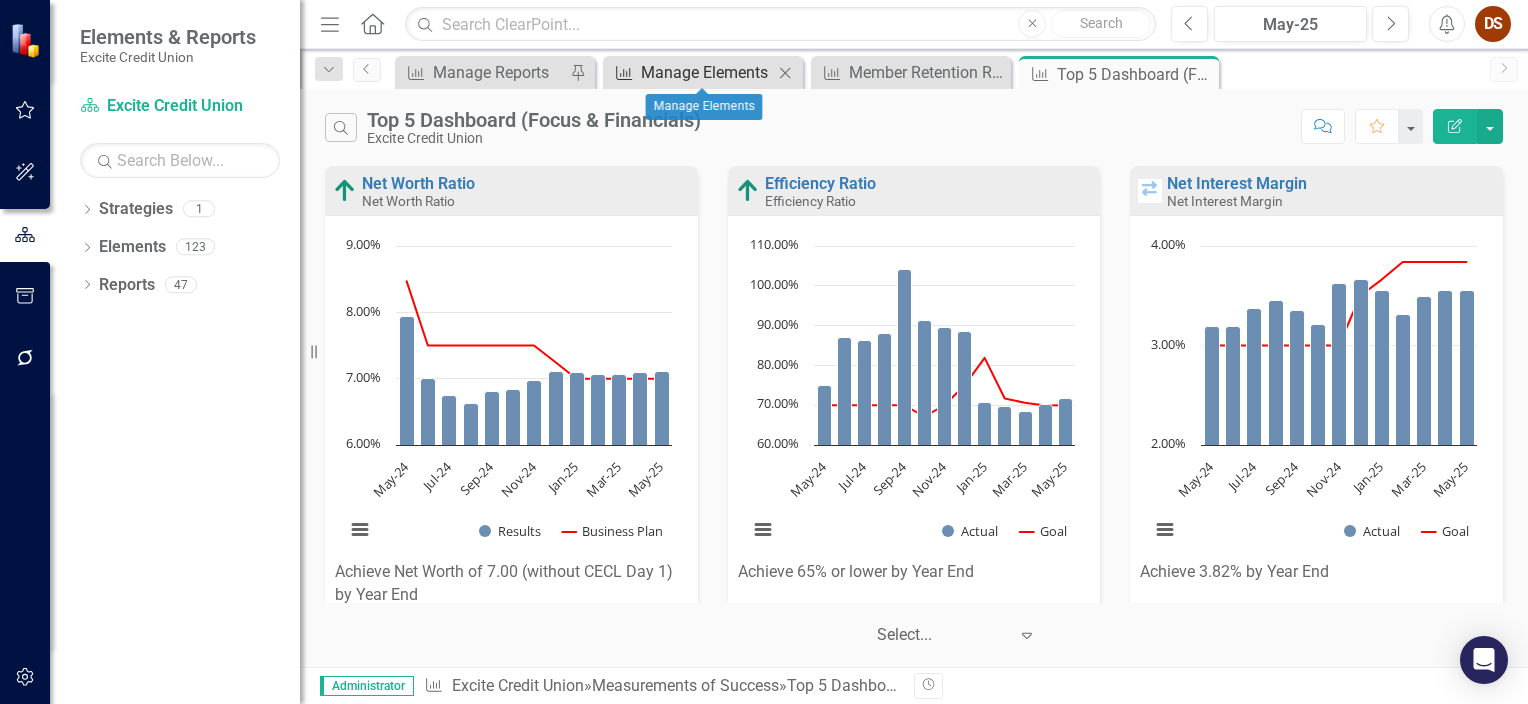 click on "Manage Elements" at bounding box center (707, 72) 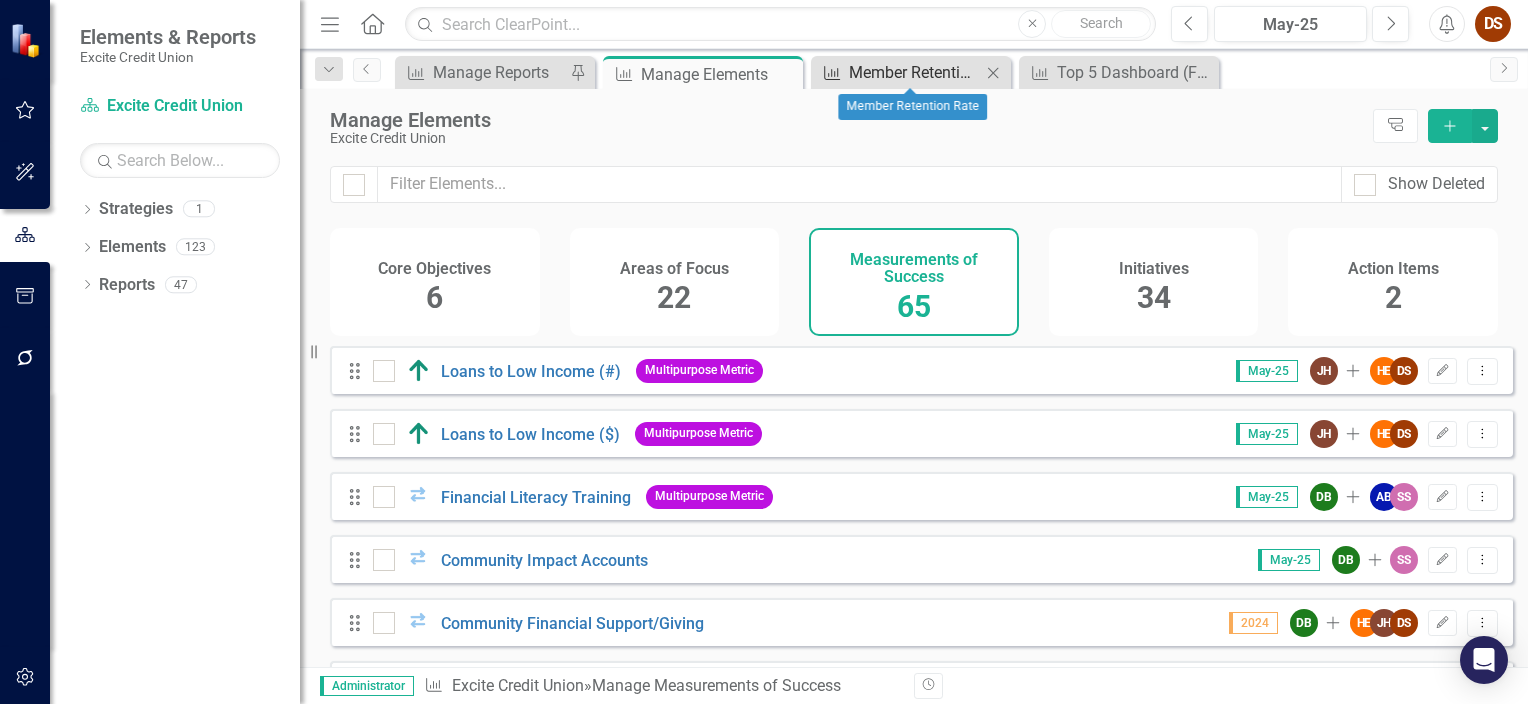click on "Member Retention Rate" at bounding box center (915, 72) 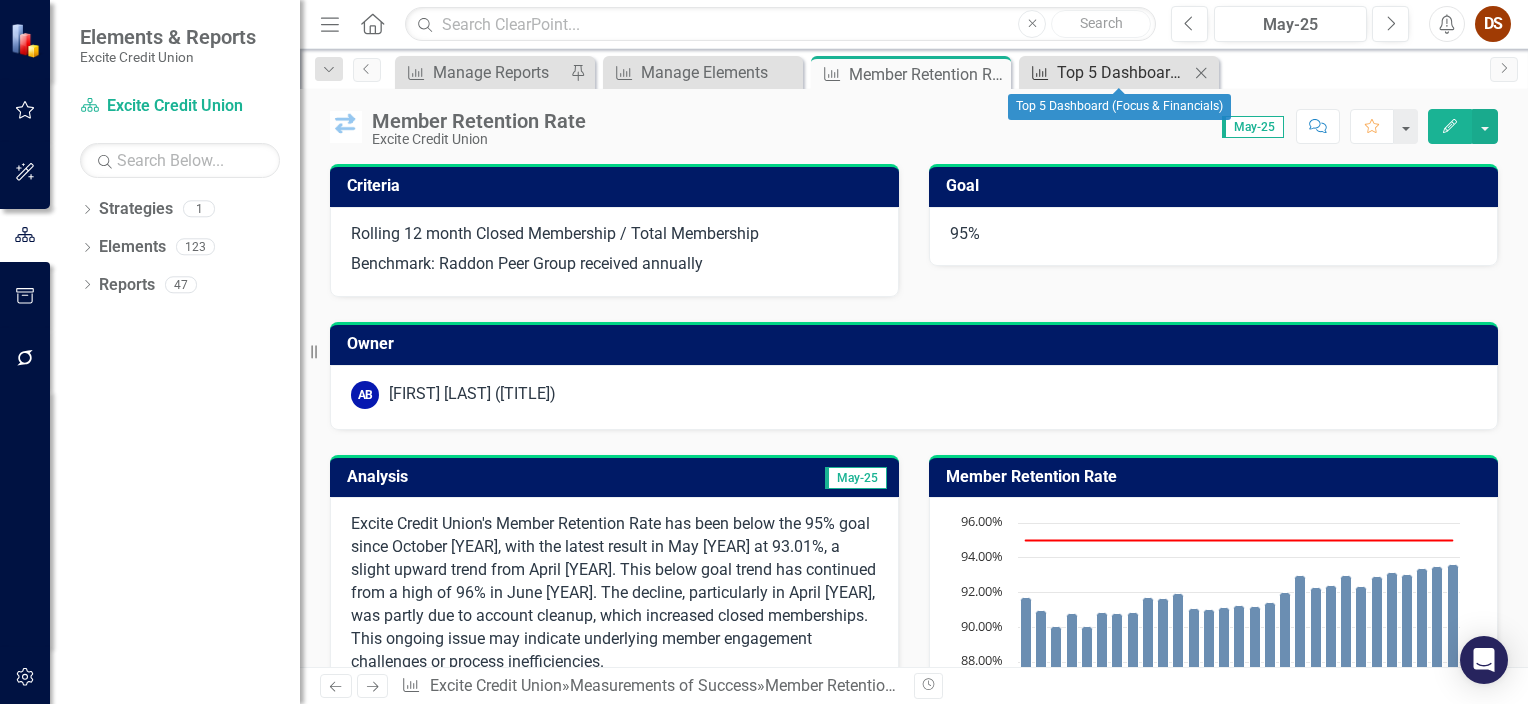 click on "Top 5 Dashboard (Focus & Financials)" at bounding box center [1123, 72] 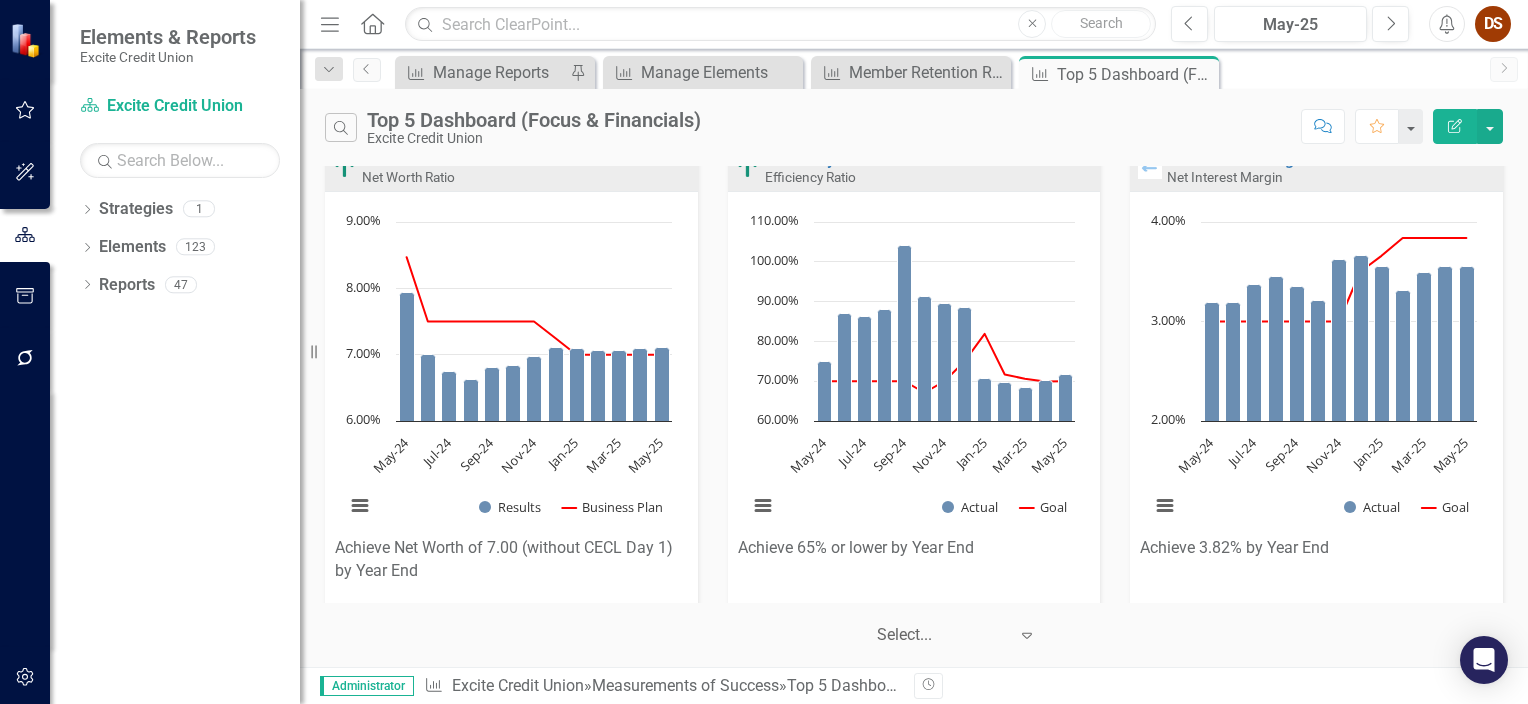 scroll, scrollTop: 0, scrollLeft: 0, axis: both 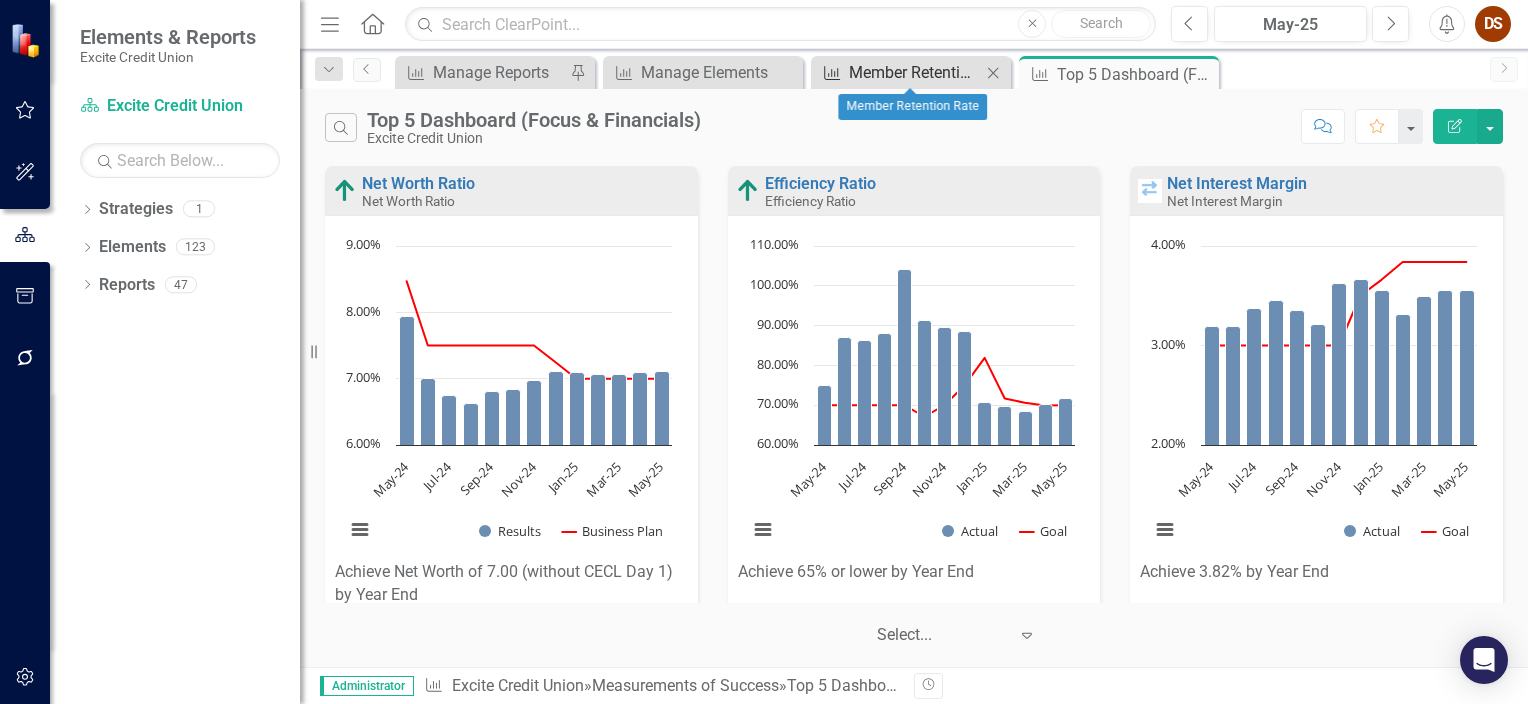 click on "Member Retention Rate" at bounding box center (915, 72) 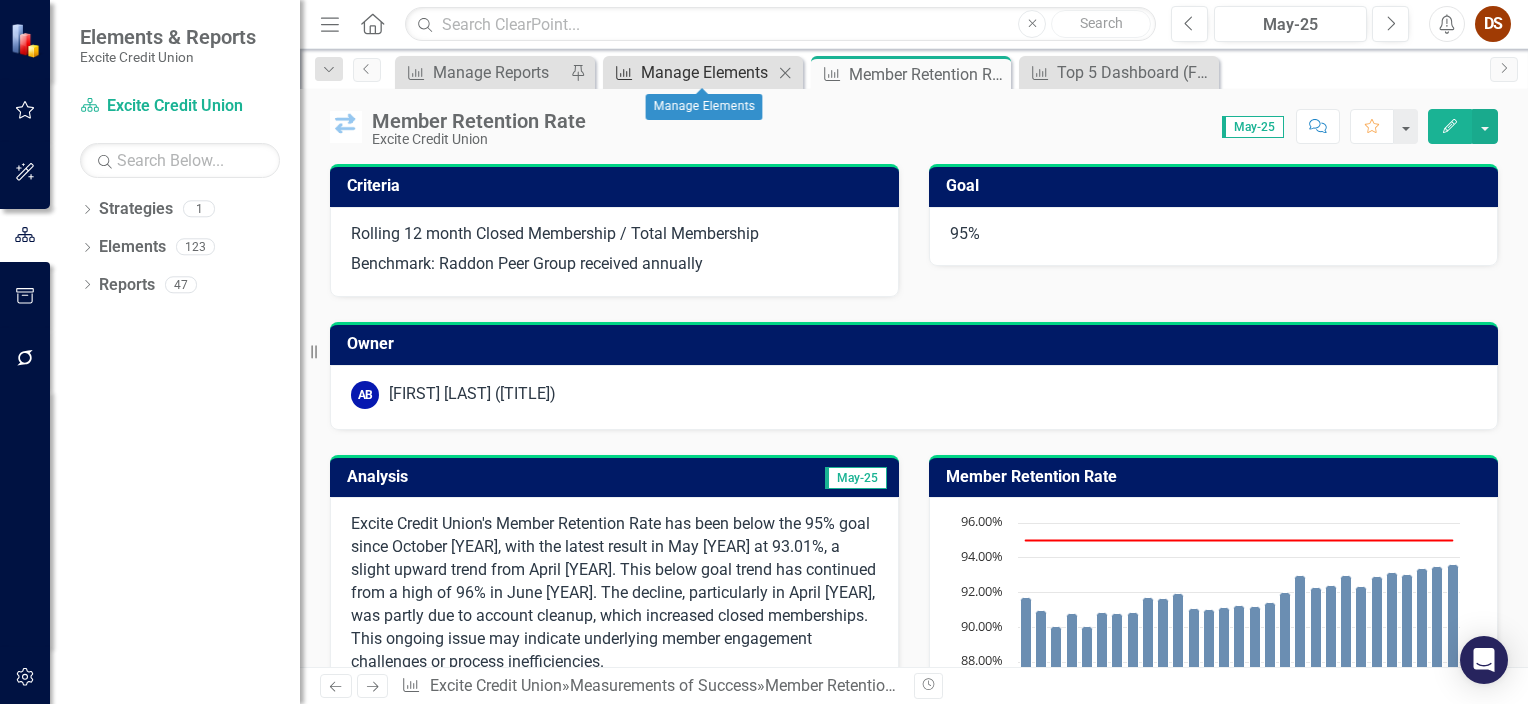 click on "Manage Elements" at bounding box center [707, 72] 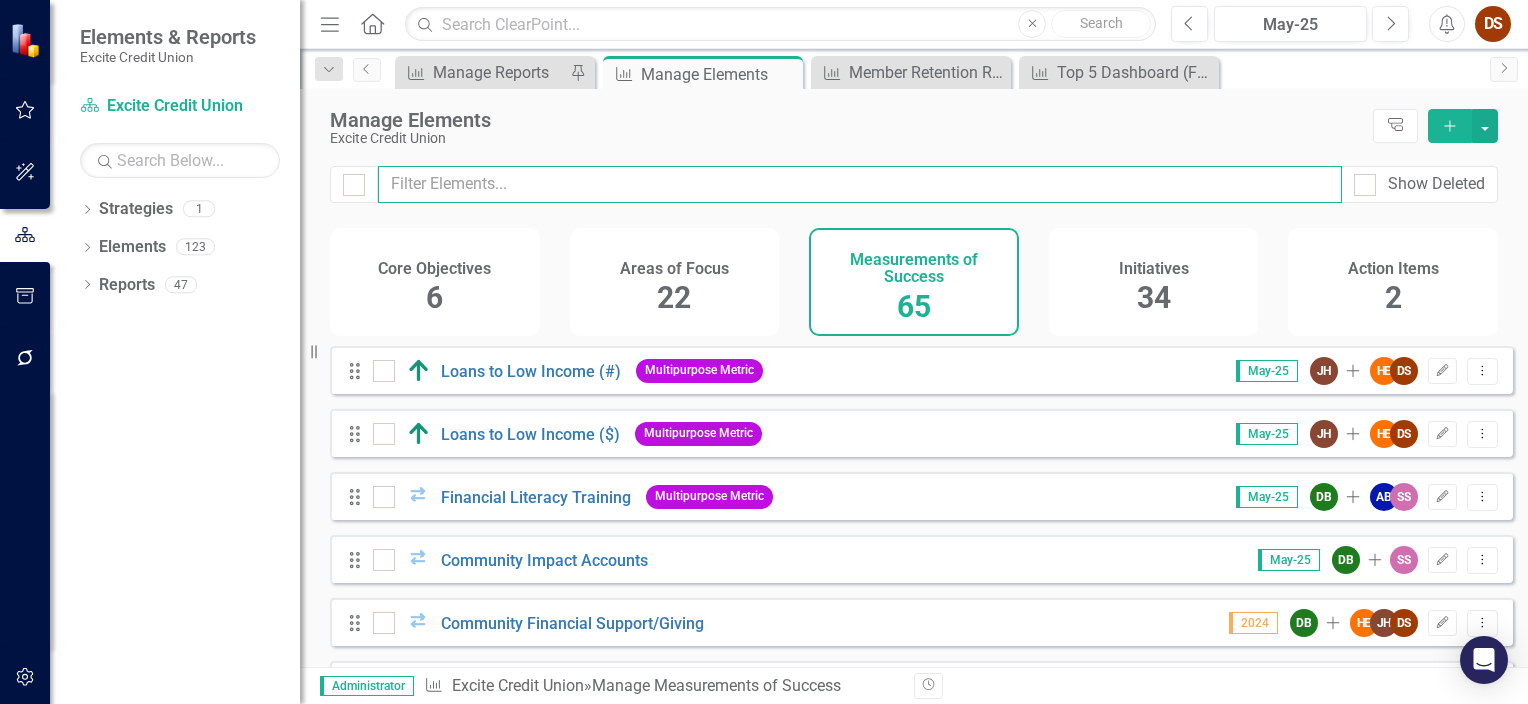 click at bounding box center [860, 184] 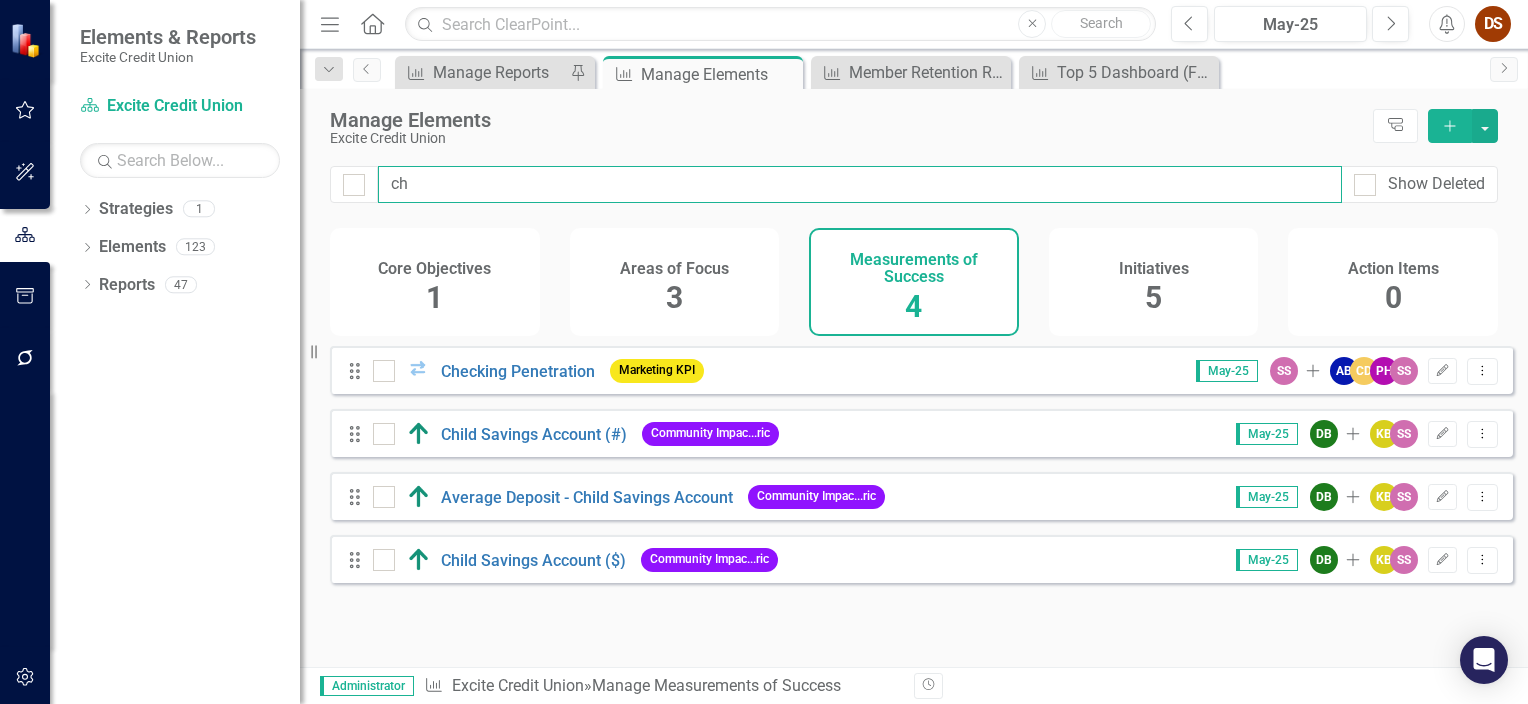 type on "che" 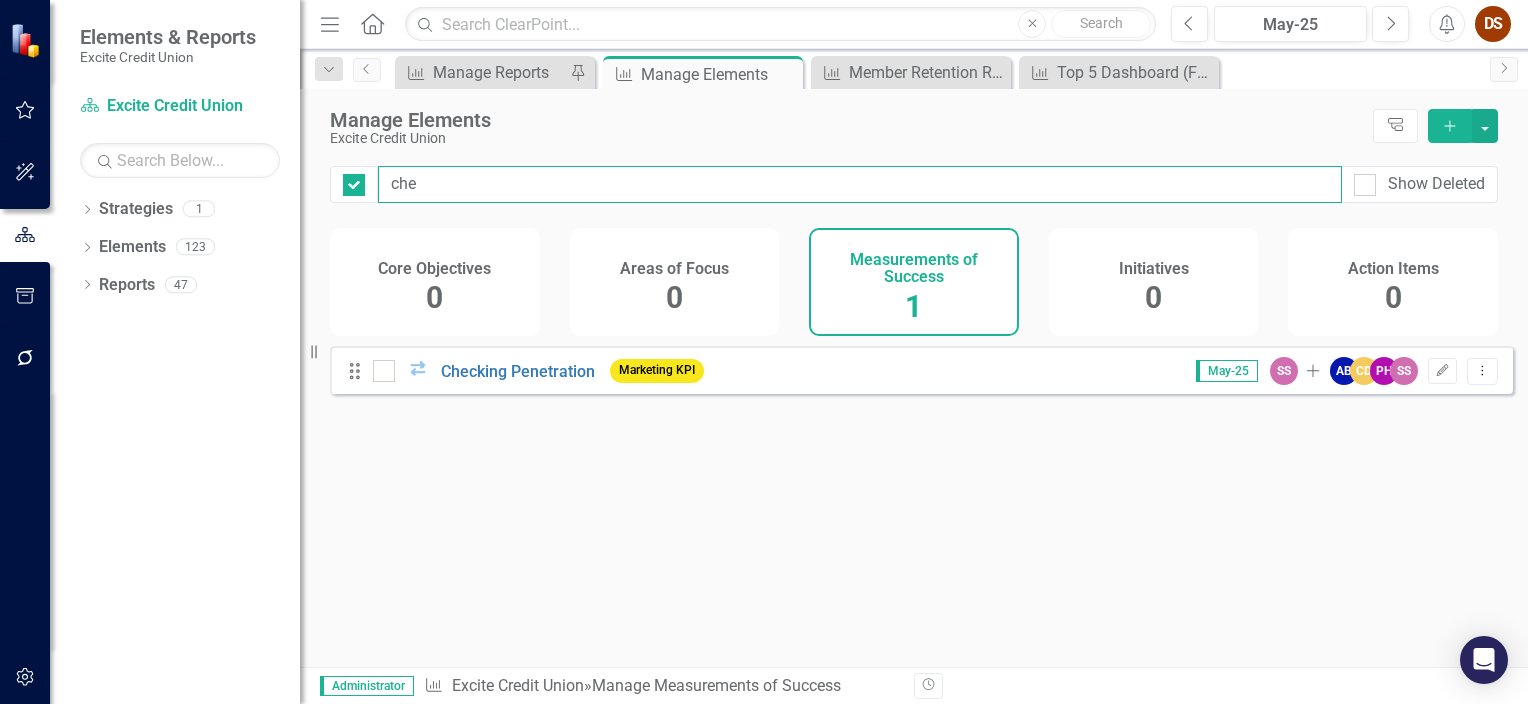 checkbox on "false" 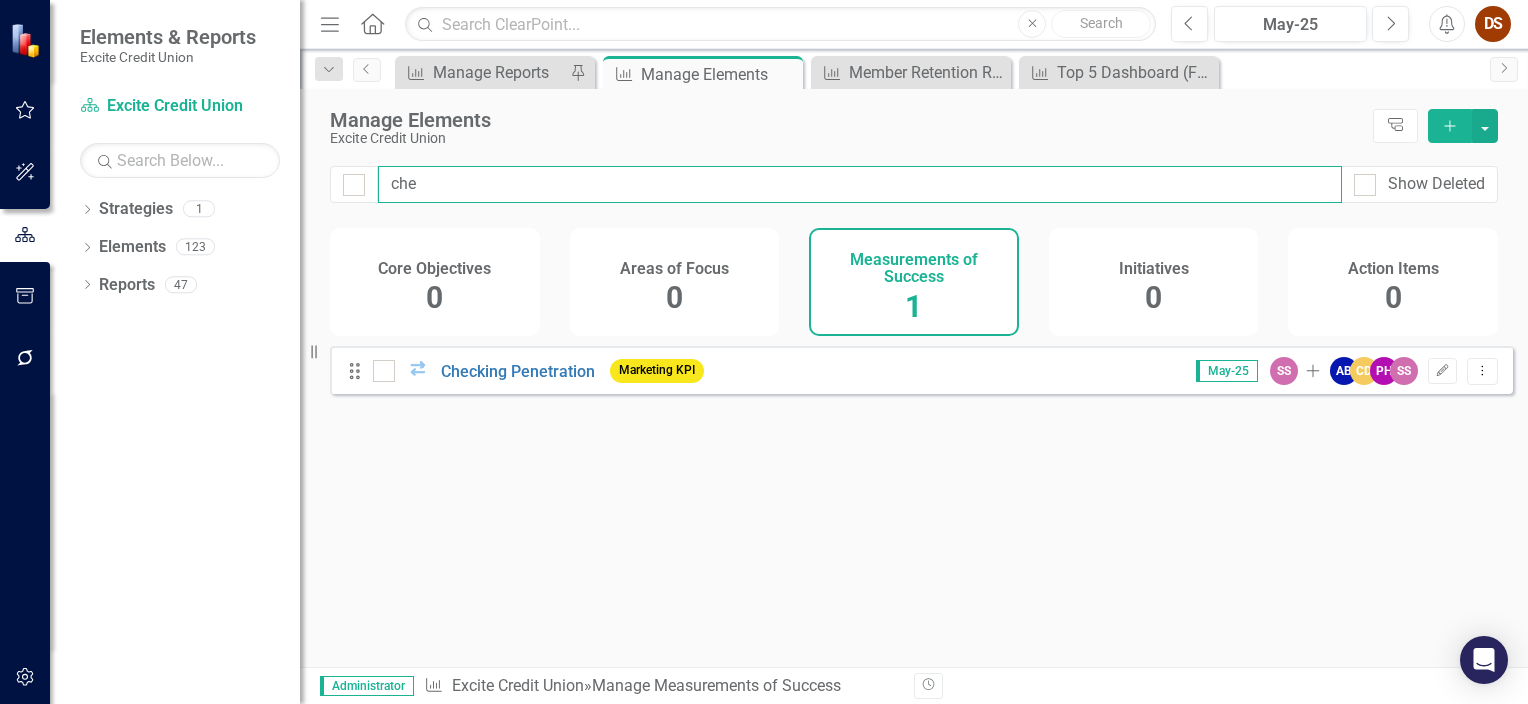 type on "chec" 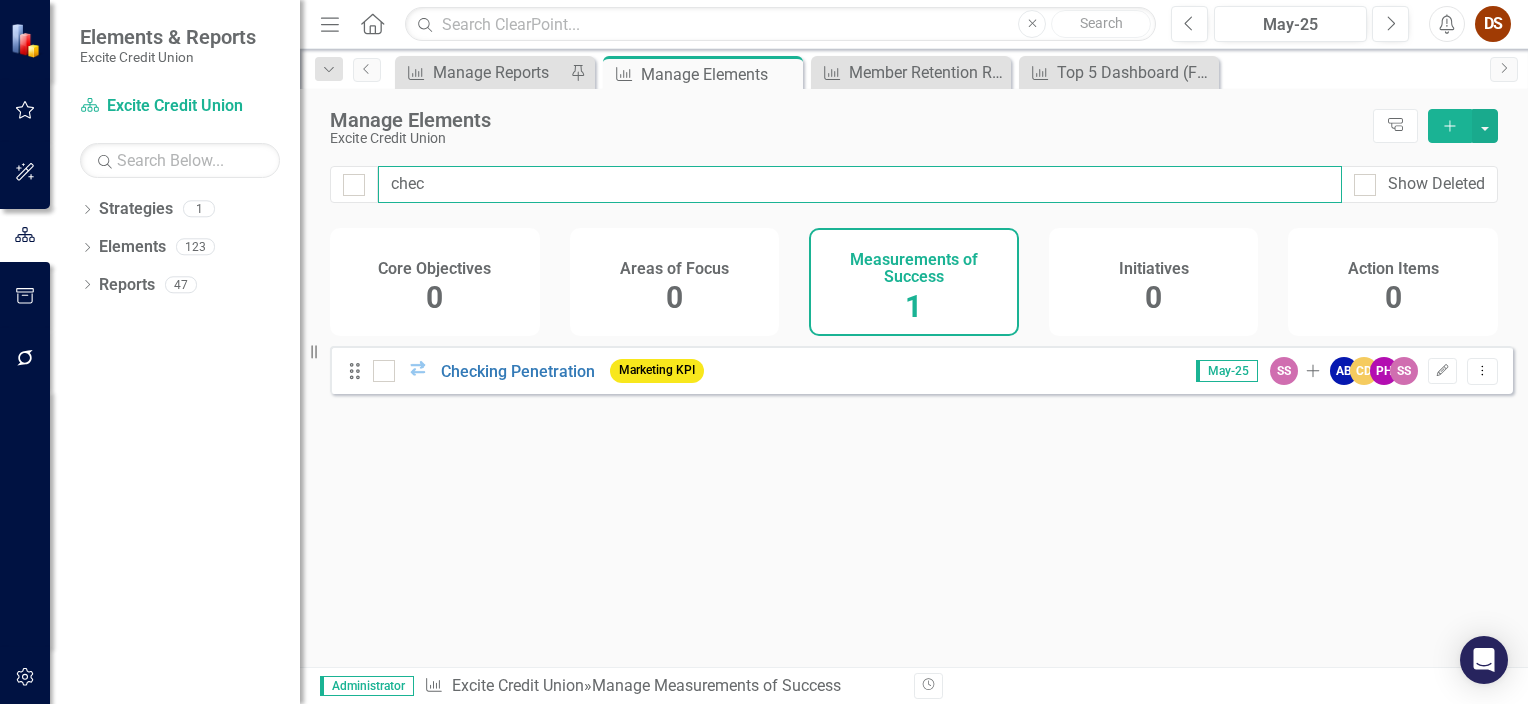 checkbox on "false" 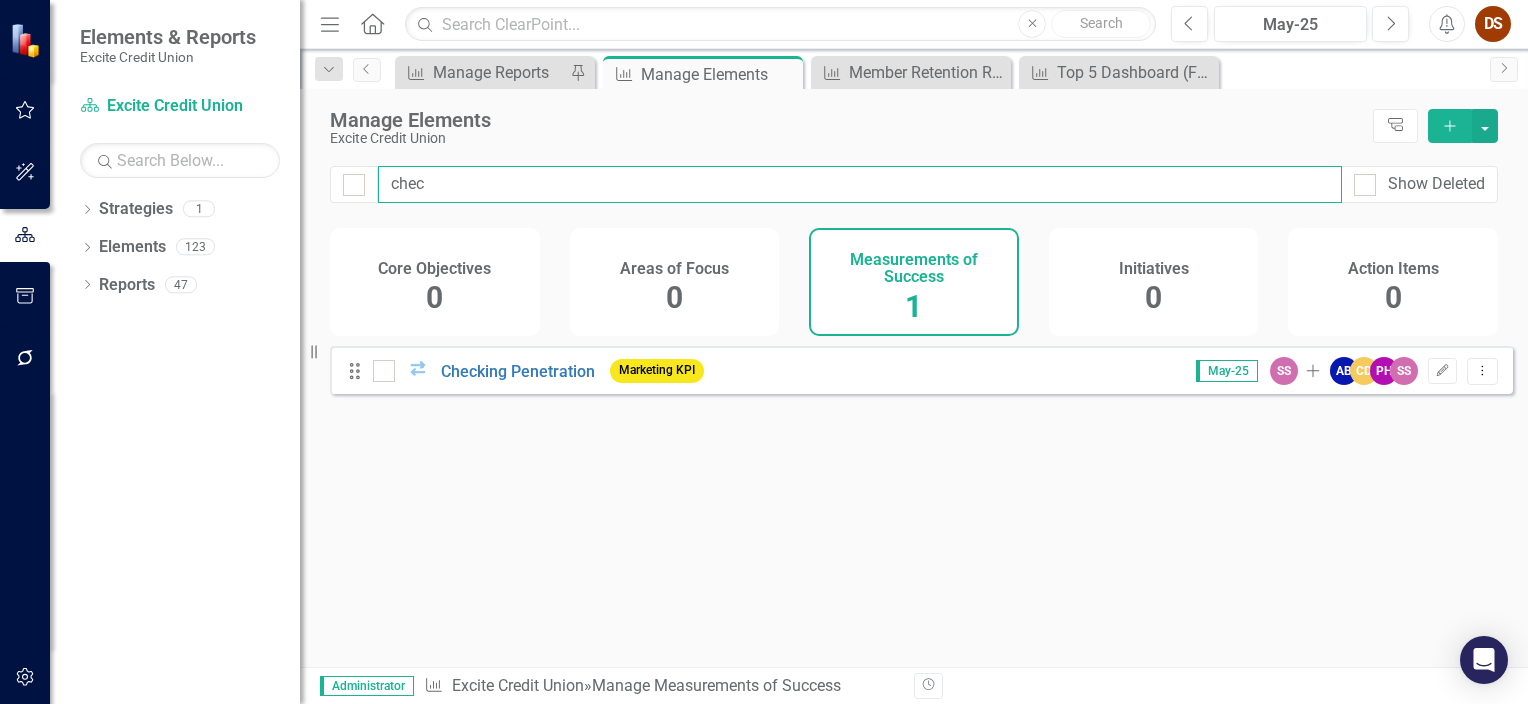 type on "check" 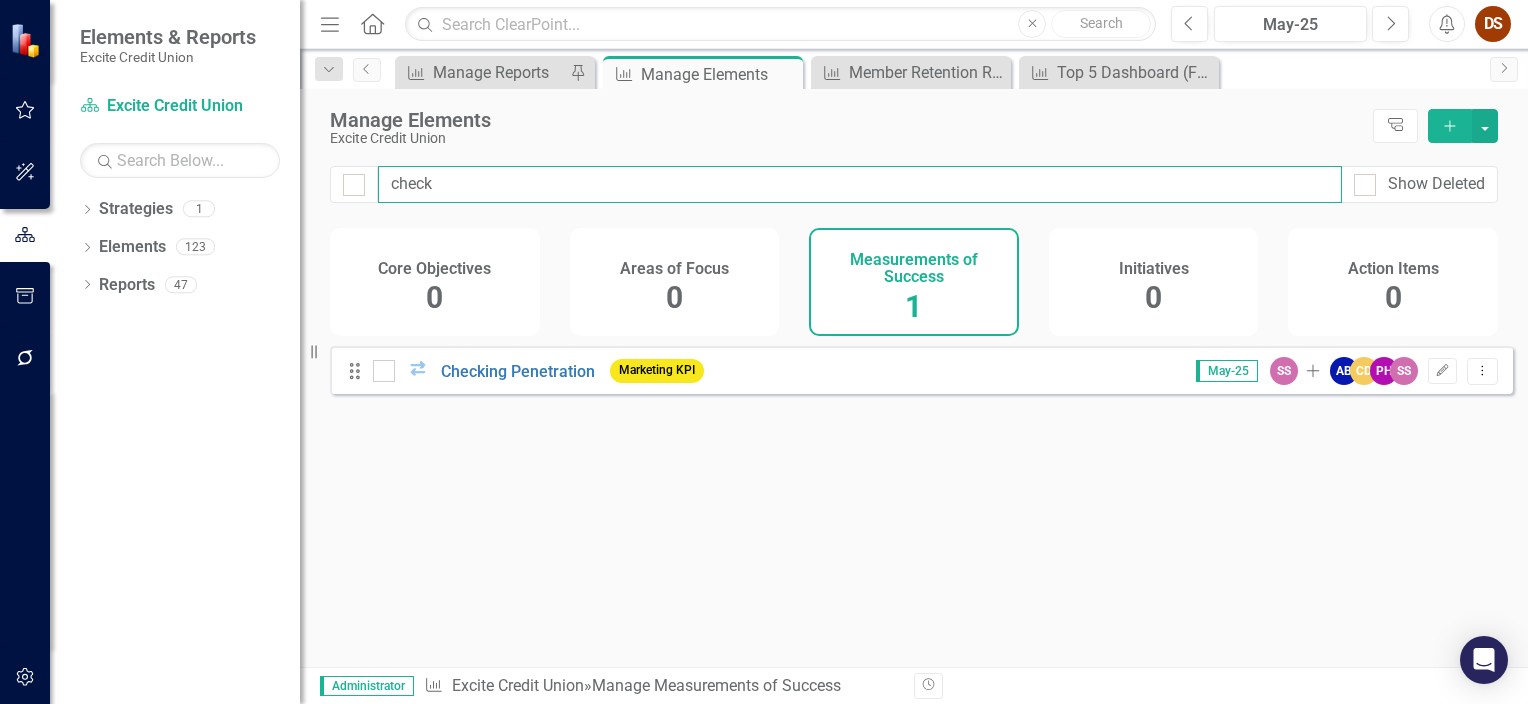 checkbox on "false" 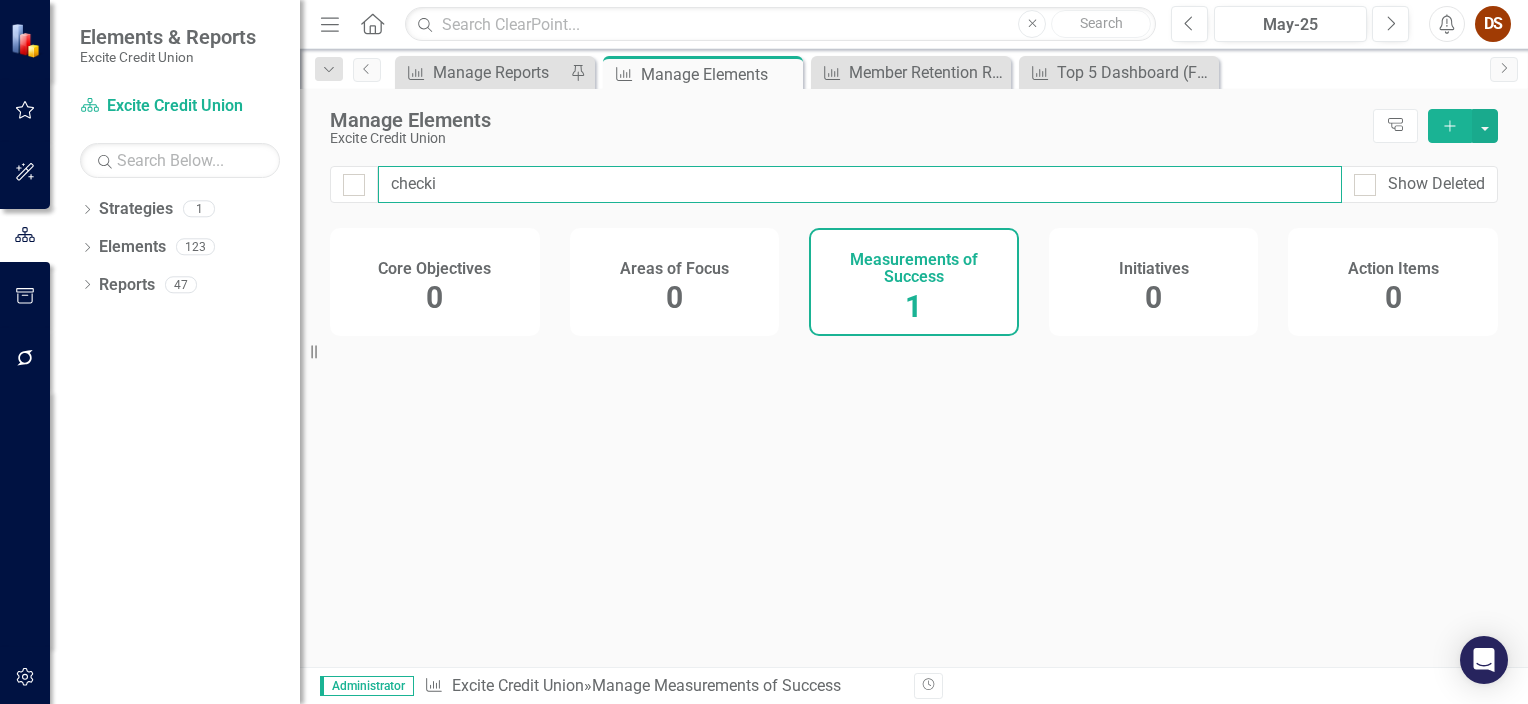 checkbox on "false" 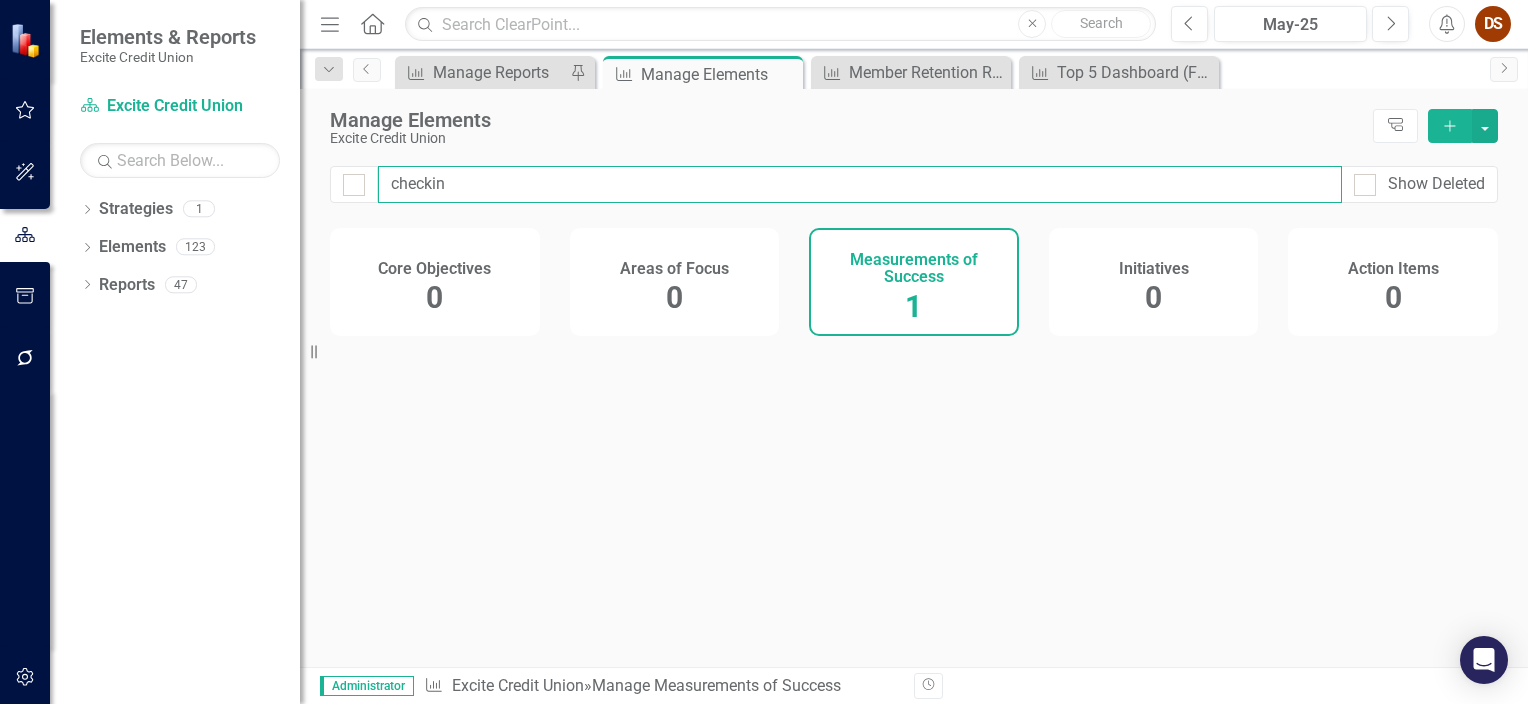 checkbox on "false" 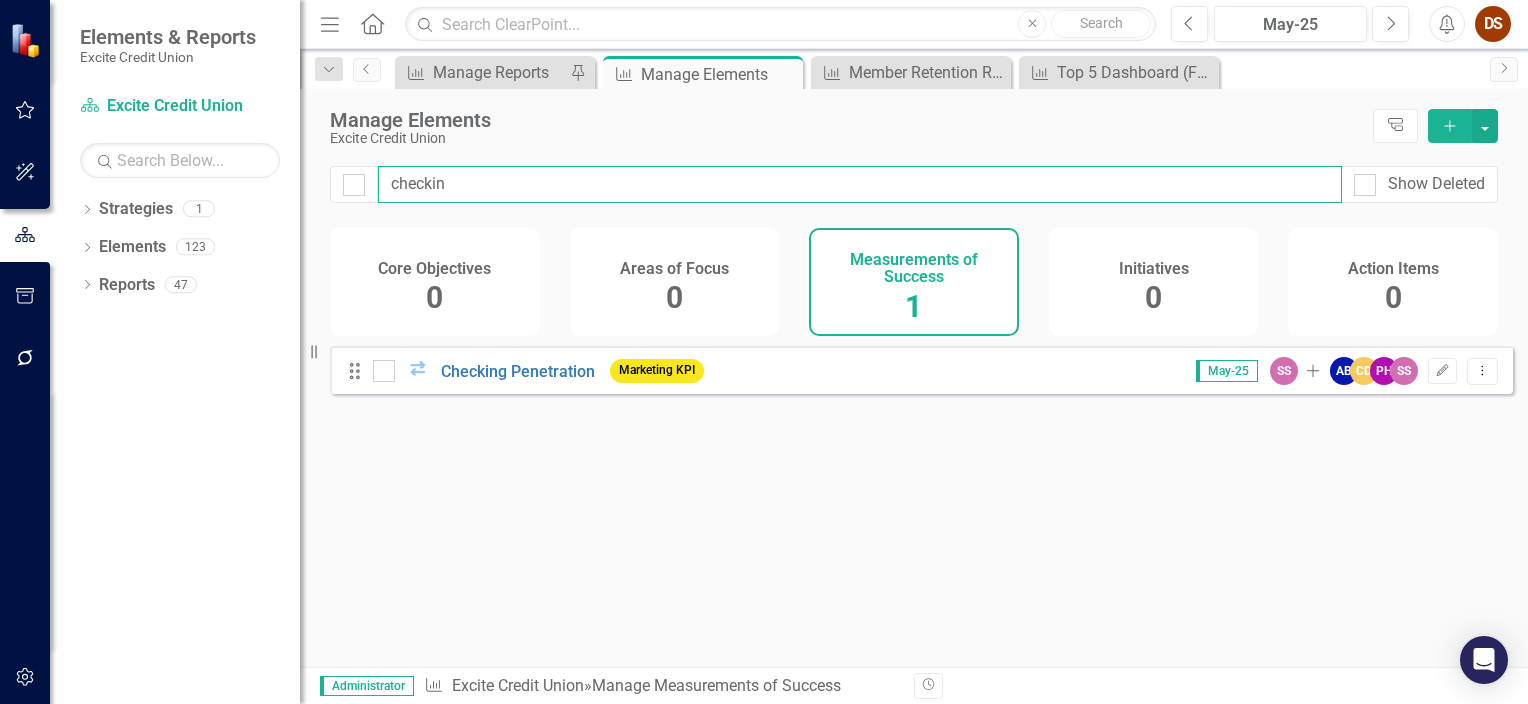 type on "checking" 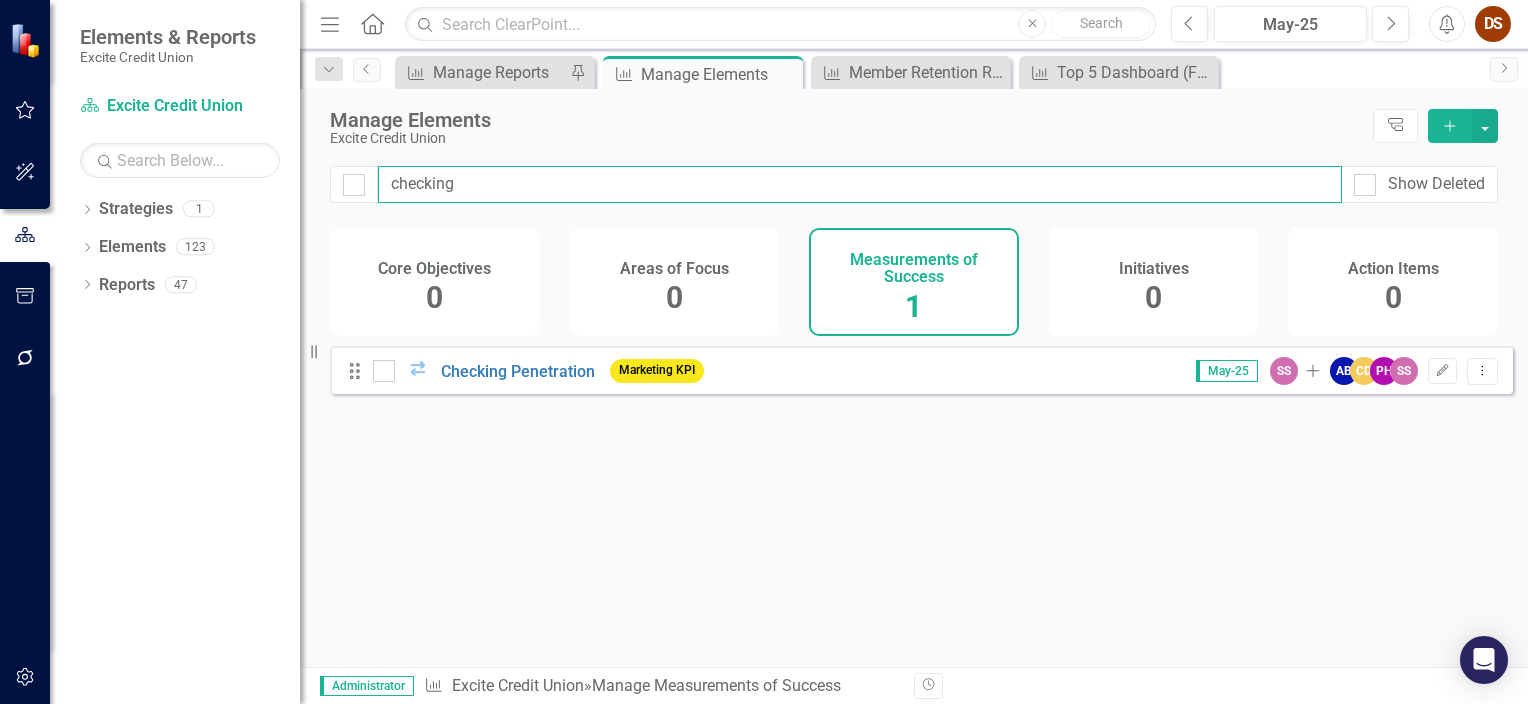 checkbox on "false" 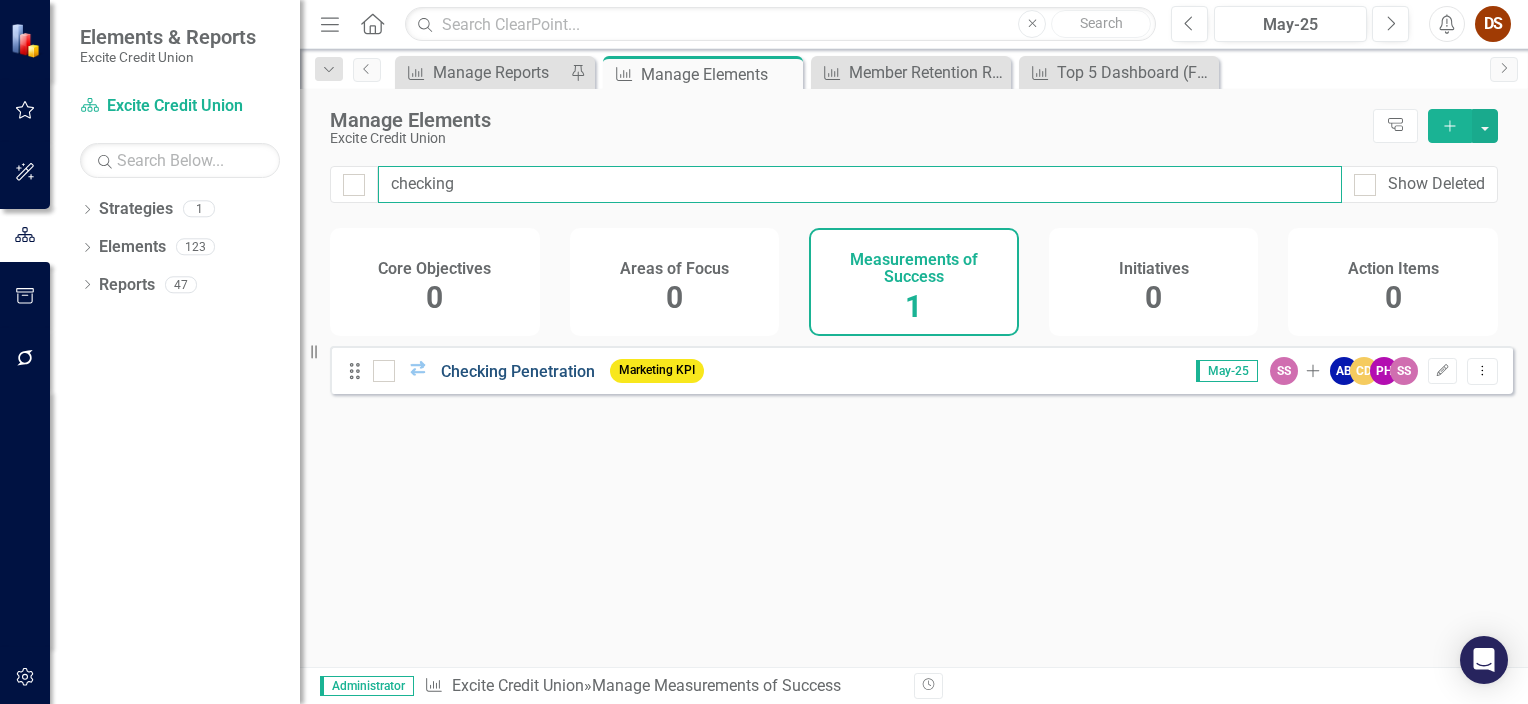 type on "checking" 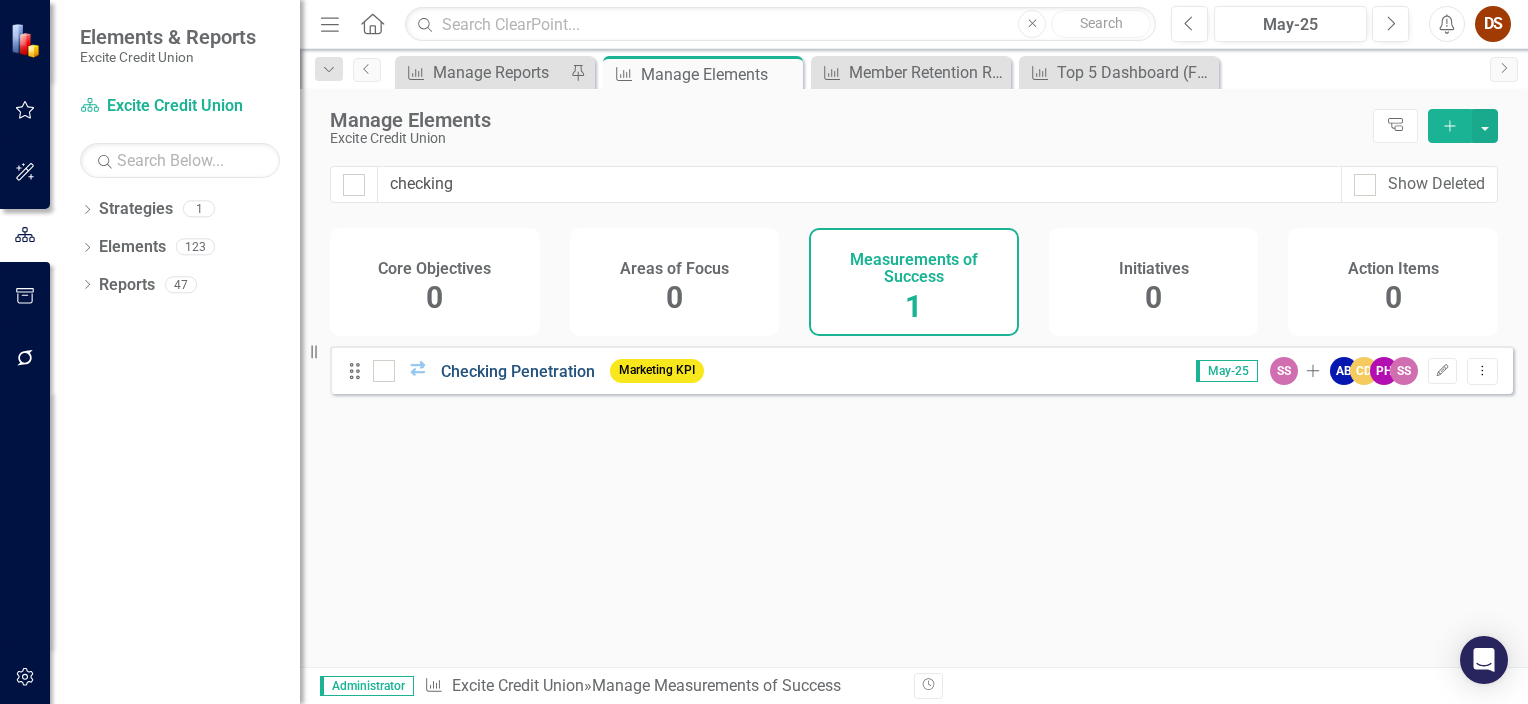 click on "Checking Penetration" at bounding box center (518, 371) 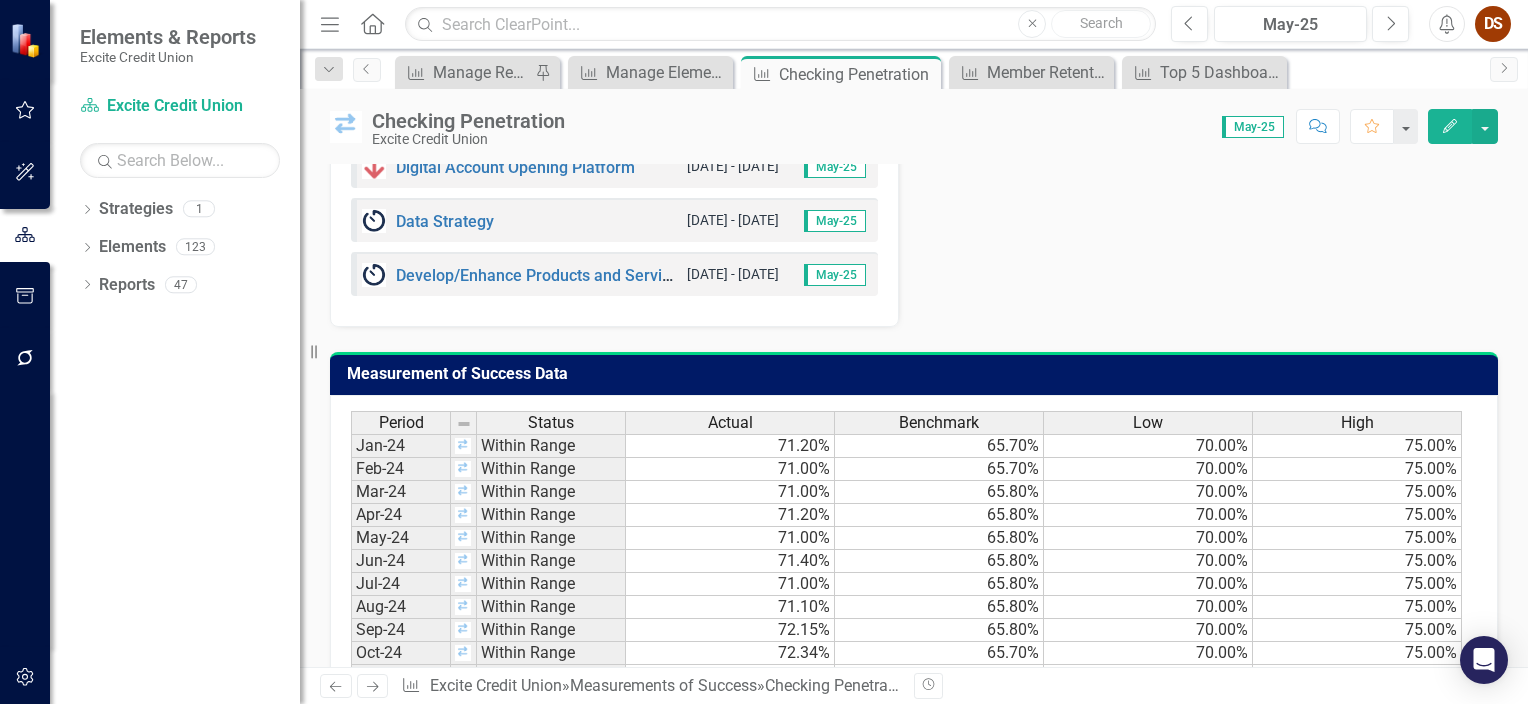 scroll, scrollTop: 1154, scrollLeft: 0, axis: vertical 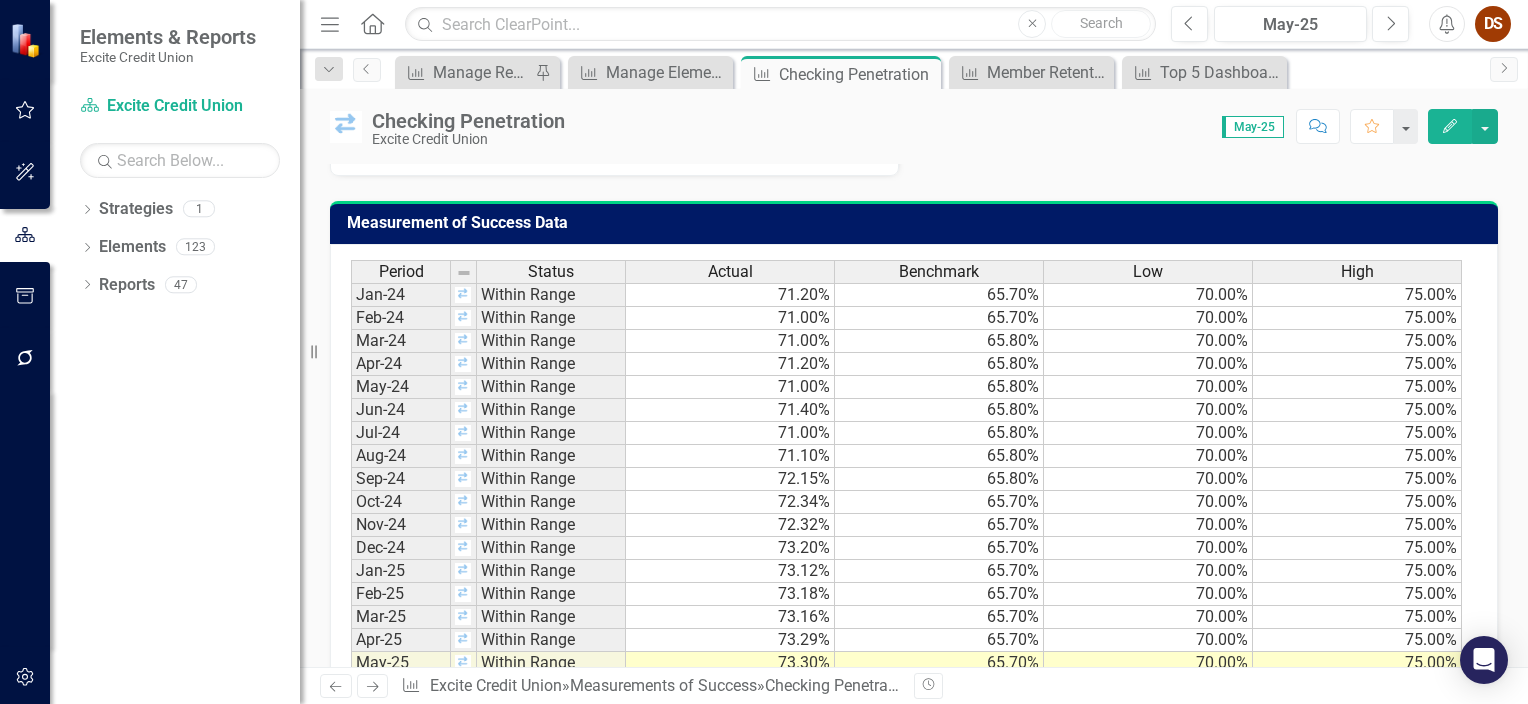click on "Checking Penetration Excite Credit Union Score: 0.00 May-[DATE] Completed  Comment Favorite Edit Criteria Checking vs. Members Goal 75% Owner SS Sarah Stone (VP Retail Experience) Analysis May-[DATE] (% of All Members and Direct Members) Next Steps / Action May-[DATE] Finance Dashboard? Yes Board Scorecard? Yes Business Plan Dashboard No Core Objectives Valuable/Relevant Products & Services Areas of Focus Target Focused Products & Services Initiatives Training, Coaching and Leadership Develoment [DATE]-[DATE] May-[DATE] Member Experience Program [DATE]-[DATE] May-[DATE] Digital Account Opening Platform [DATE]-[DATE] May-[DATE] Data Strategy [DATE]-[DATE] May-[DATE] Develop/Enhance Products and Services [DATE]-[DATE] May-[DATE] Checking Penetration (% of All Members and Direct Members) Chart Combination chart with 2 data series. The chart has 1 X axis displaying categories.  The chart has 1 Y axis displaying values. Data ranges from 70 to 73.43. Created with Highcharts 11.4.8 Chart context menu Actual Goal Jan-[DATE] Apr-[DATE]" at bounding box center (914, 378) 